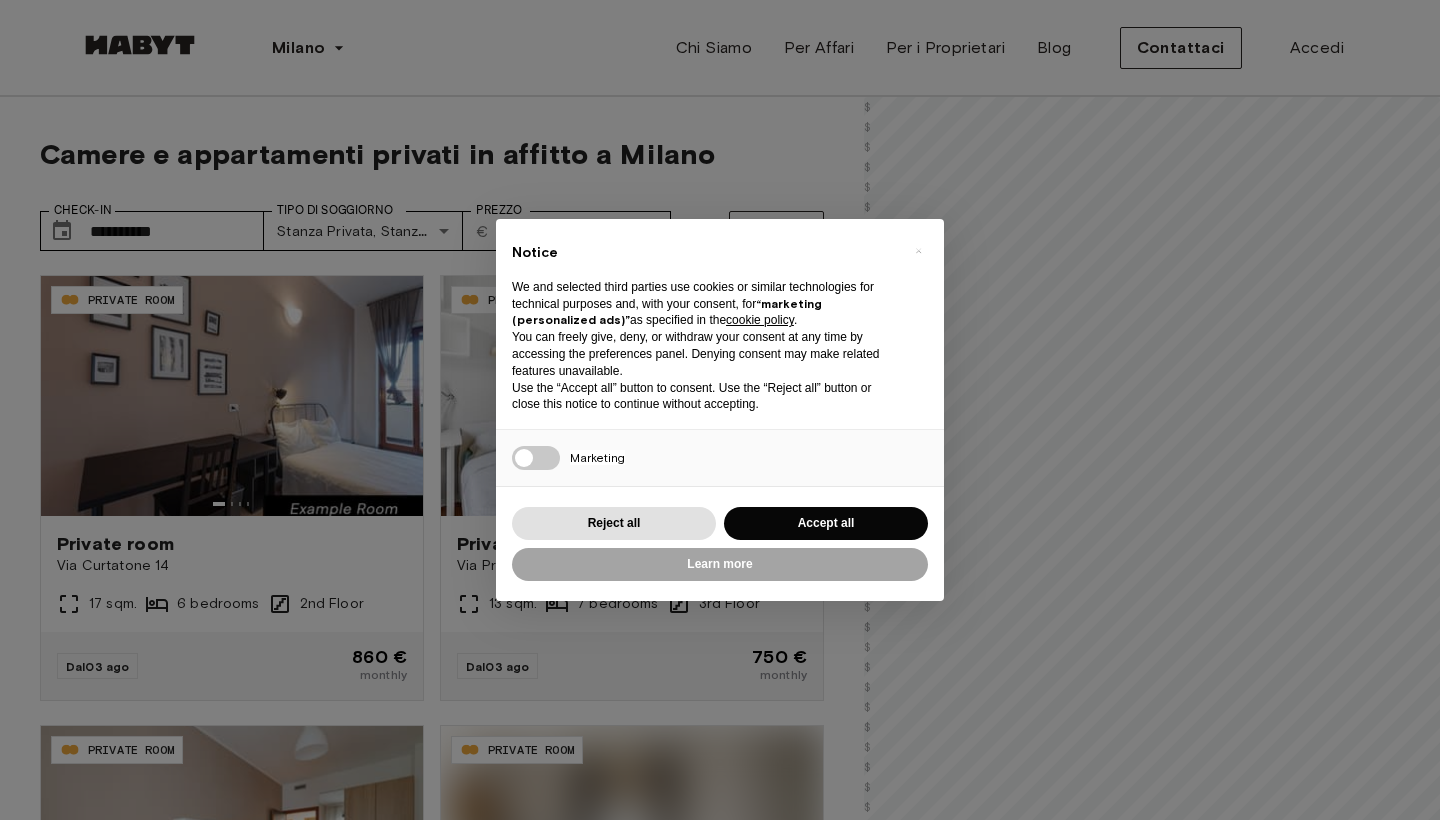 scroll, scrollTop: 0, scrollLeft: 0, axis: both 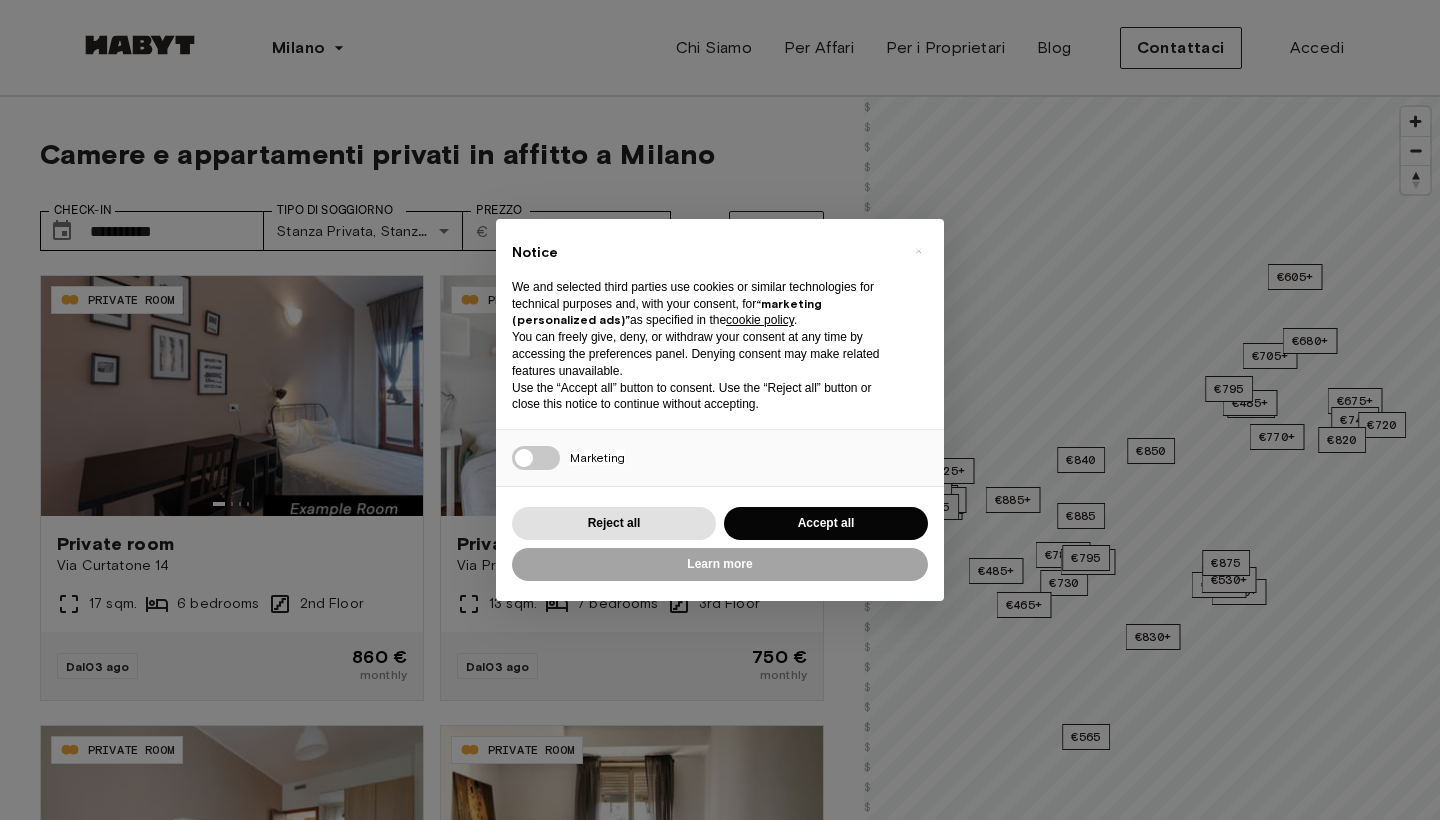 click on "Accept all" at bounding box center (826, 523) 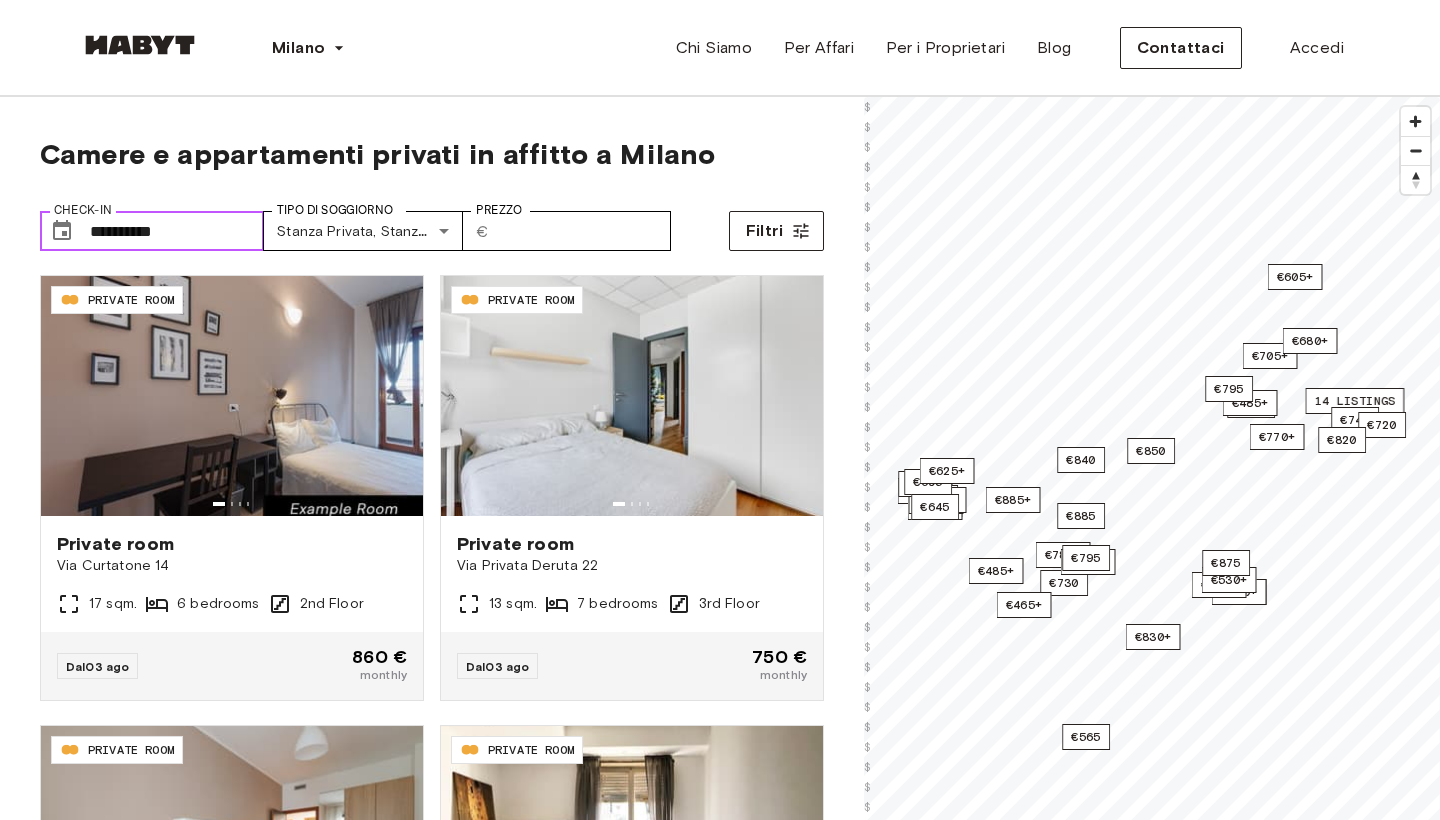 click on "**********" at bounding box center [177, 231] 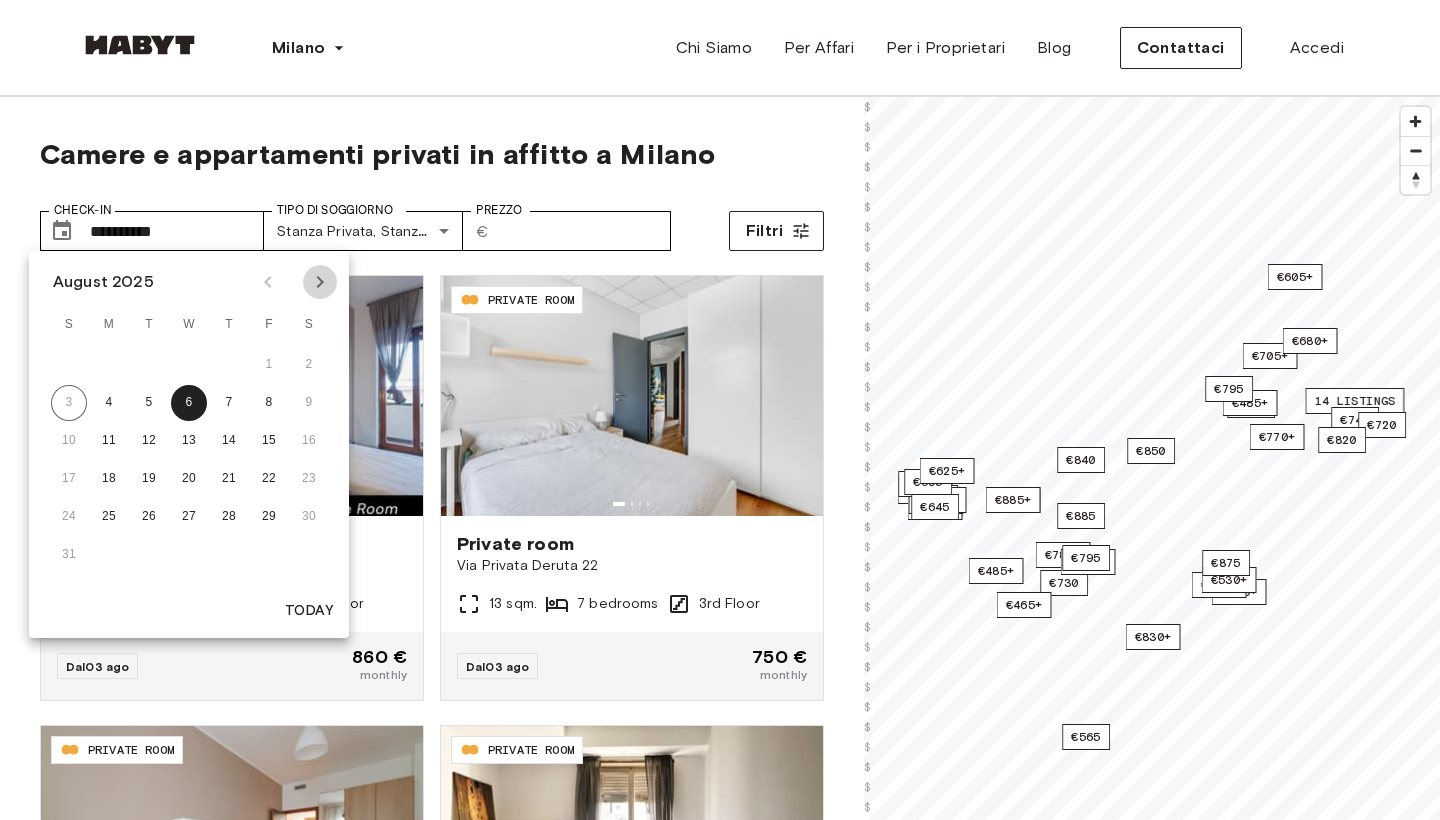 click 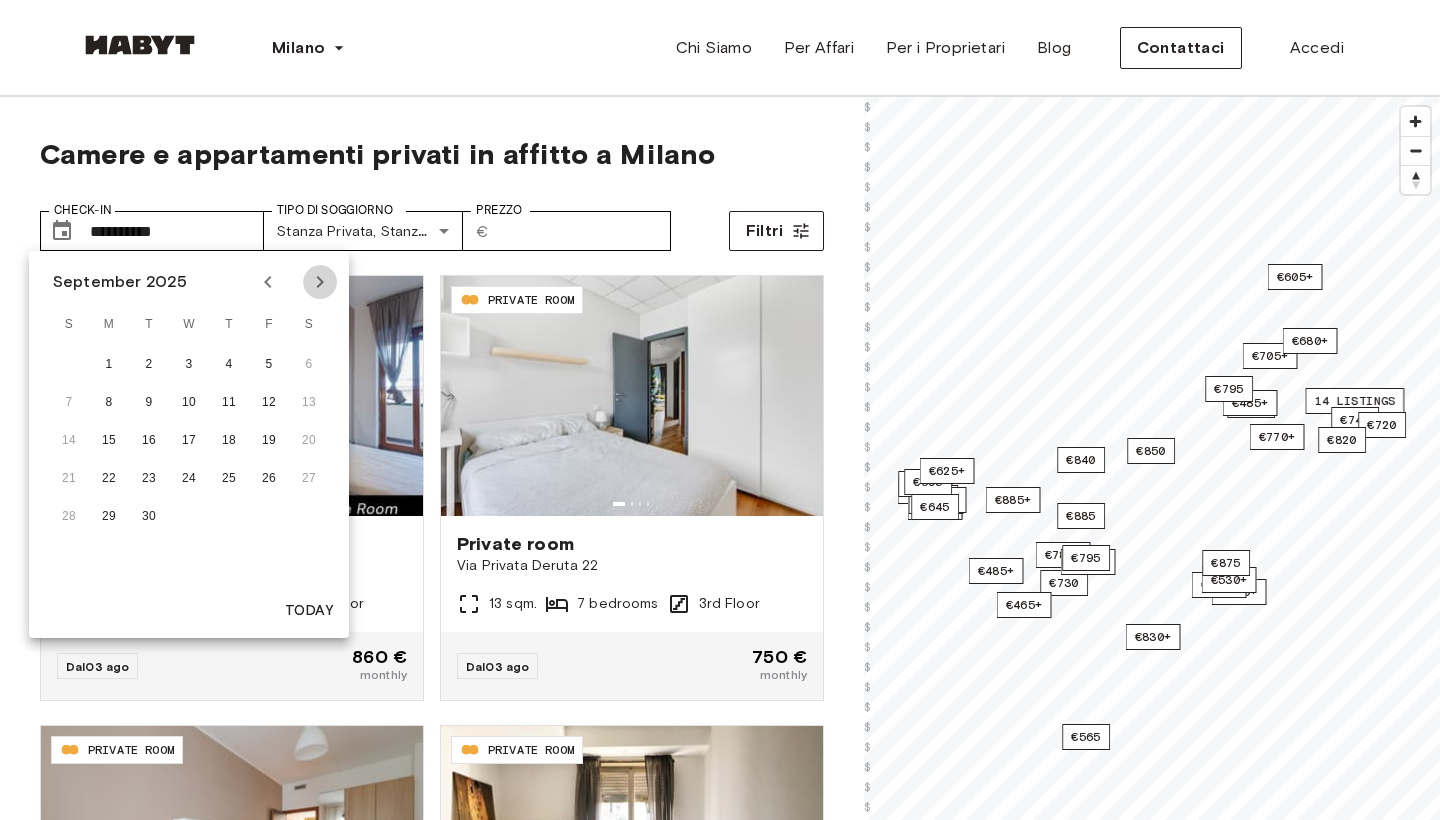 click 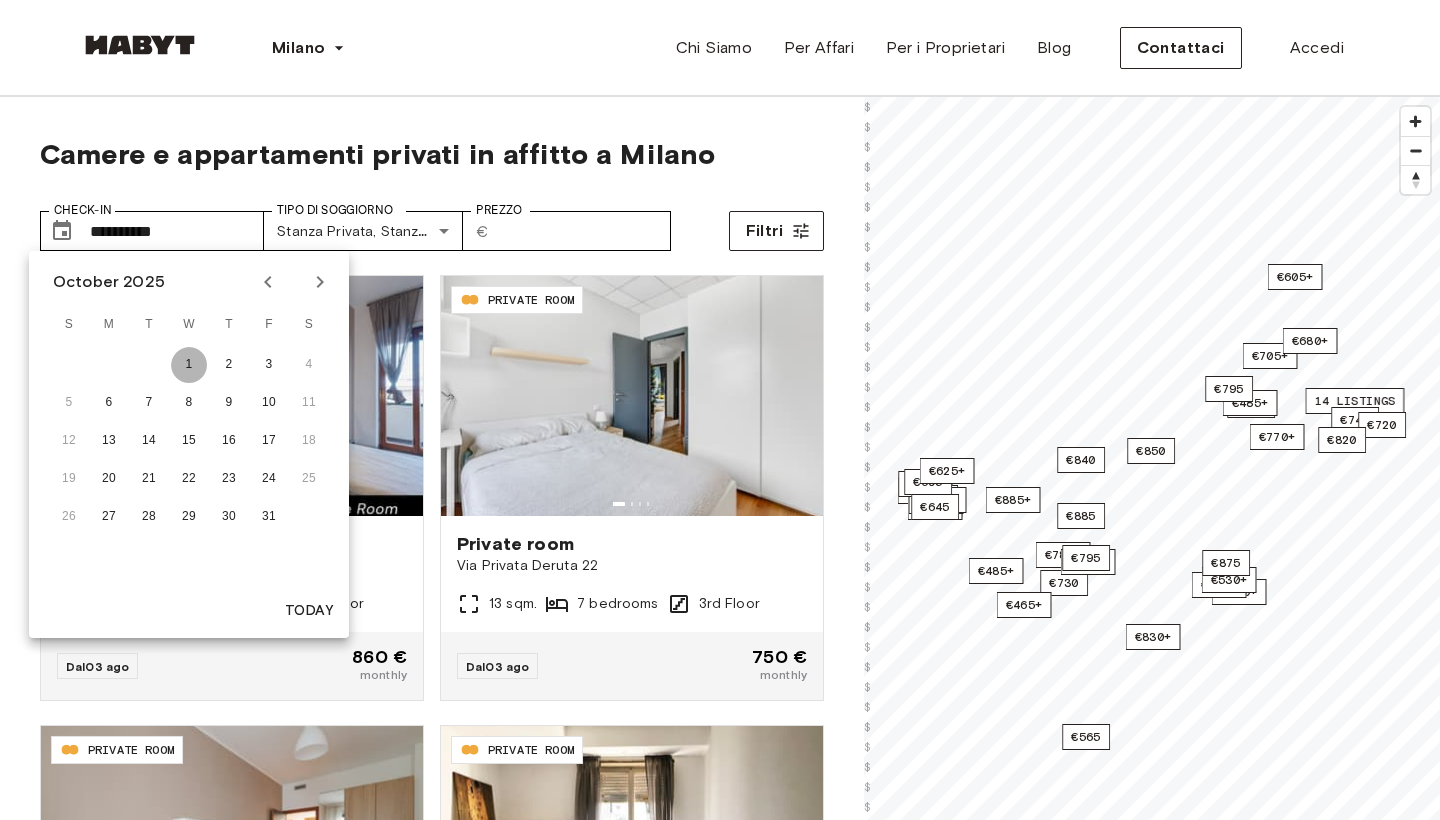 click on "1" at bounding box center (189, 365) 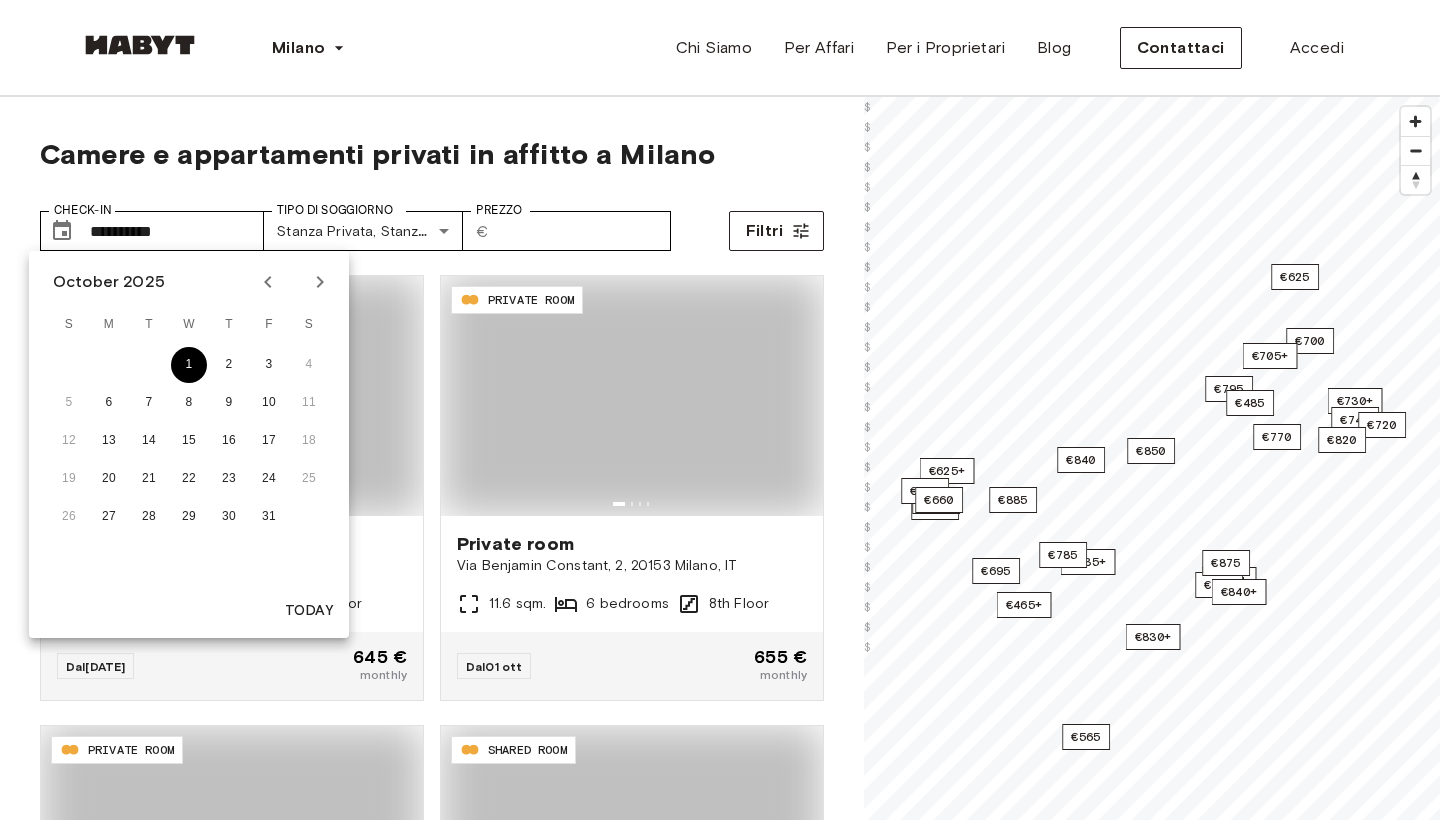 type on "**********" 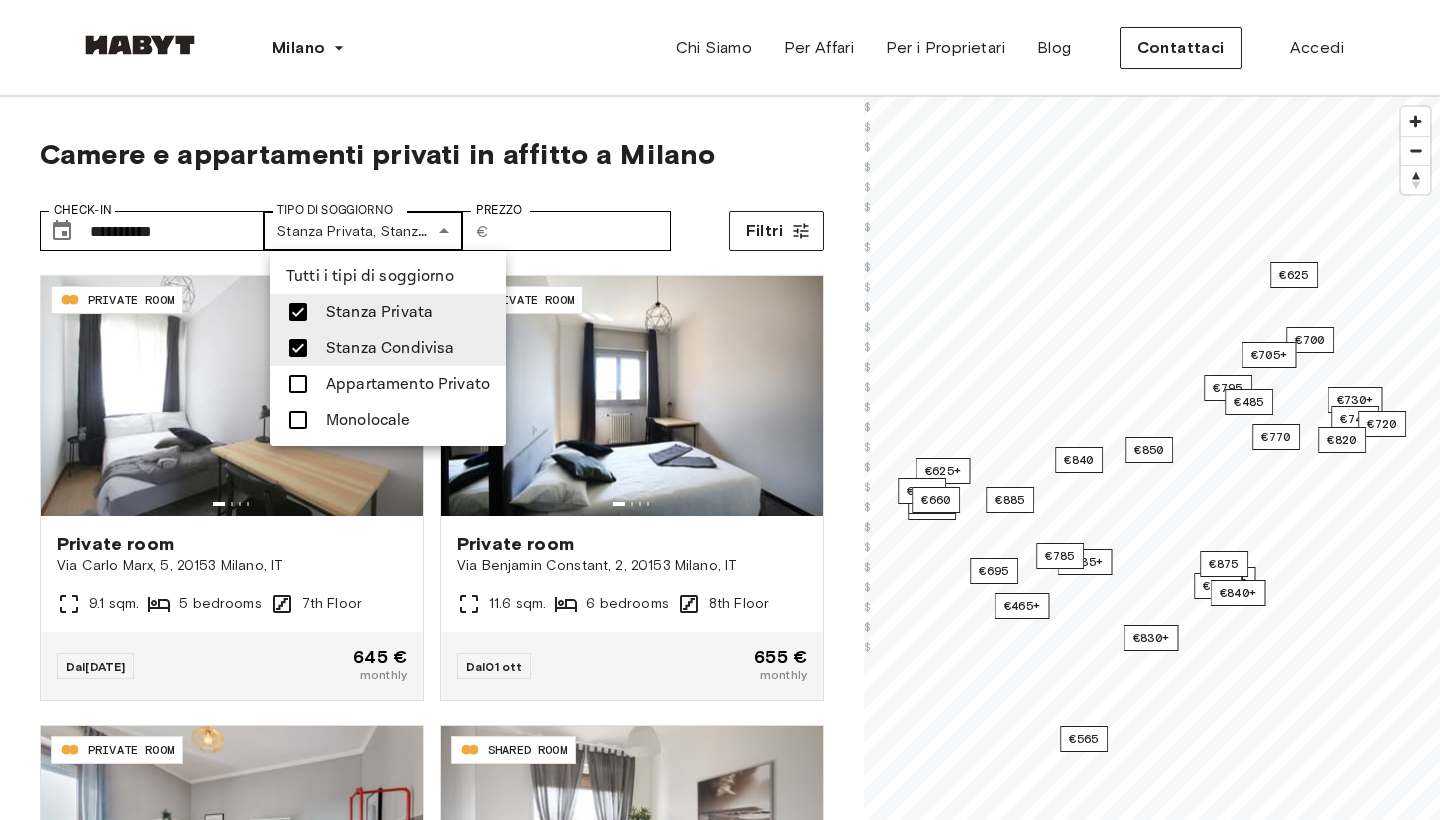 click on "**********" at bounding box center [720, 2435] 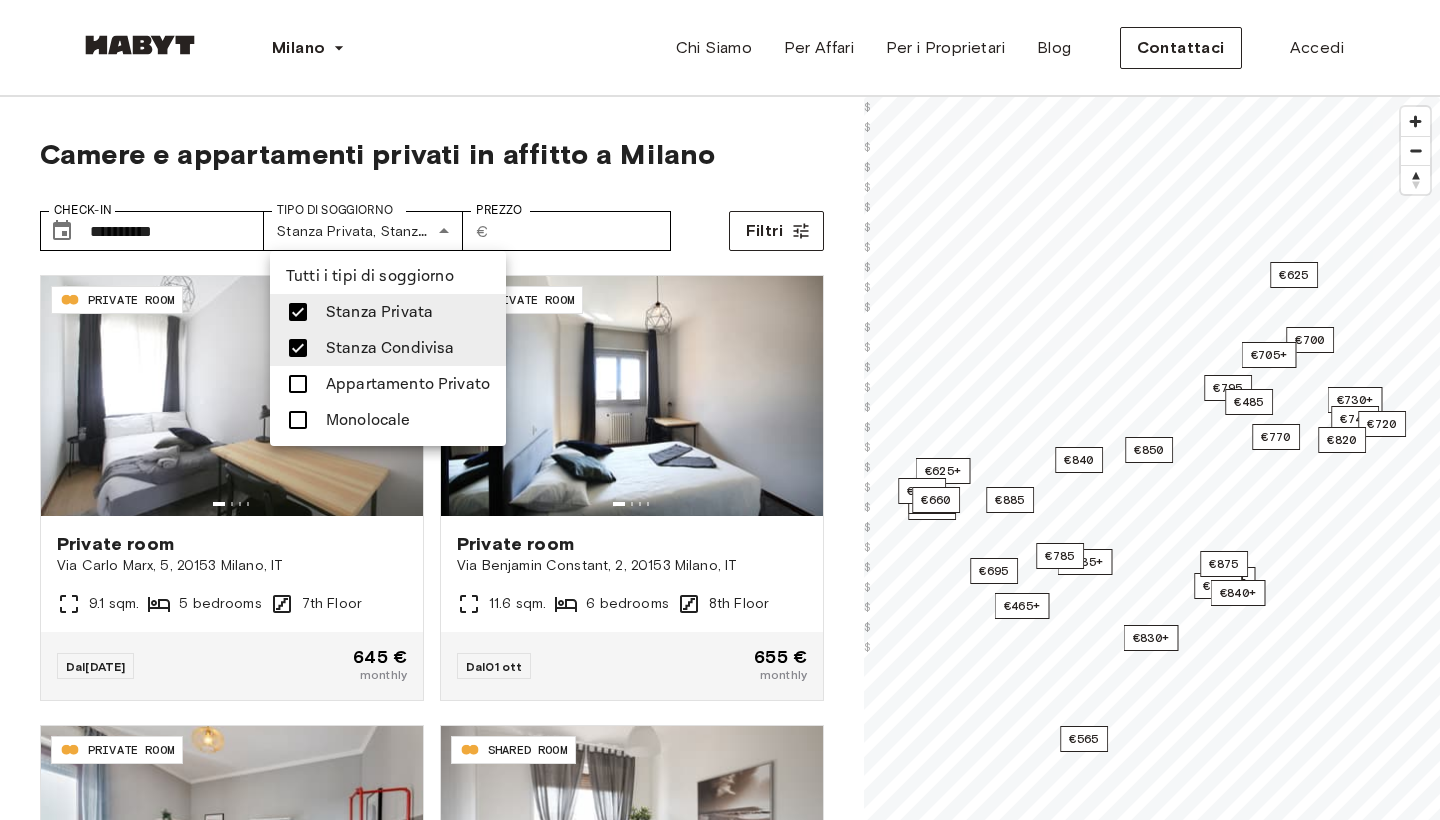 click on "Stanza Condivisa" at bounding box center (390, 348) 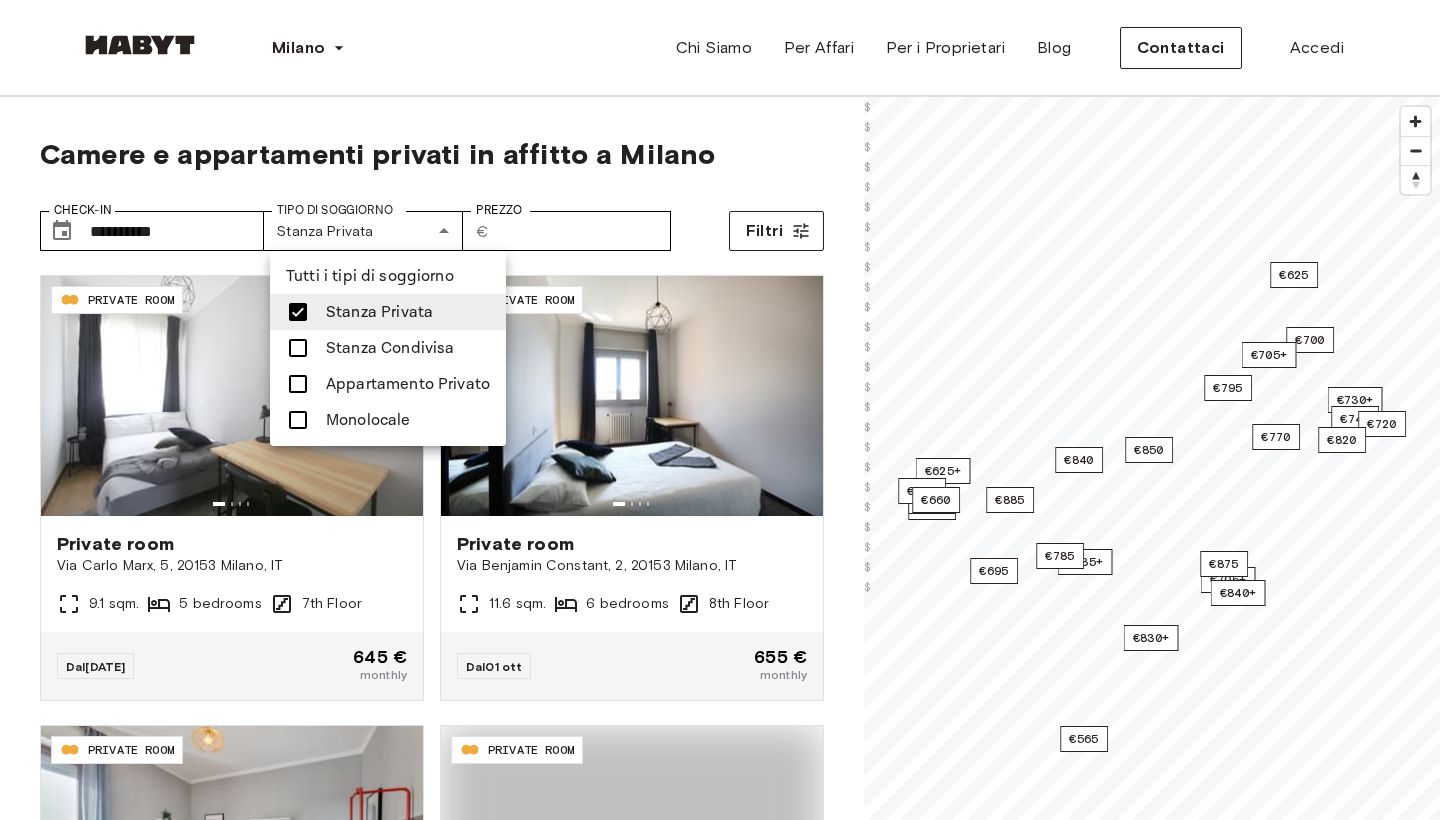 type on "**********" 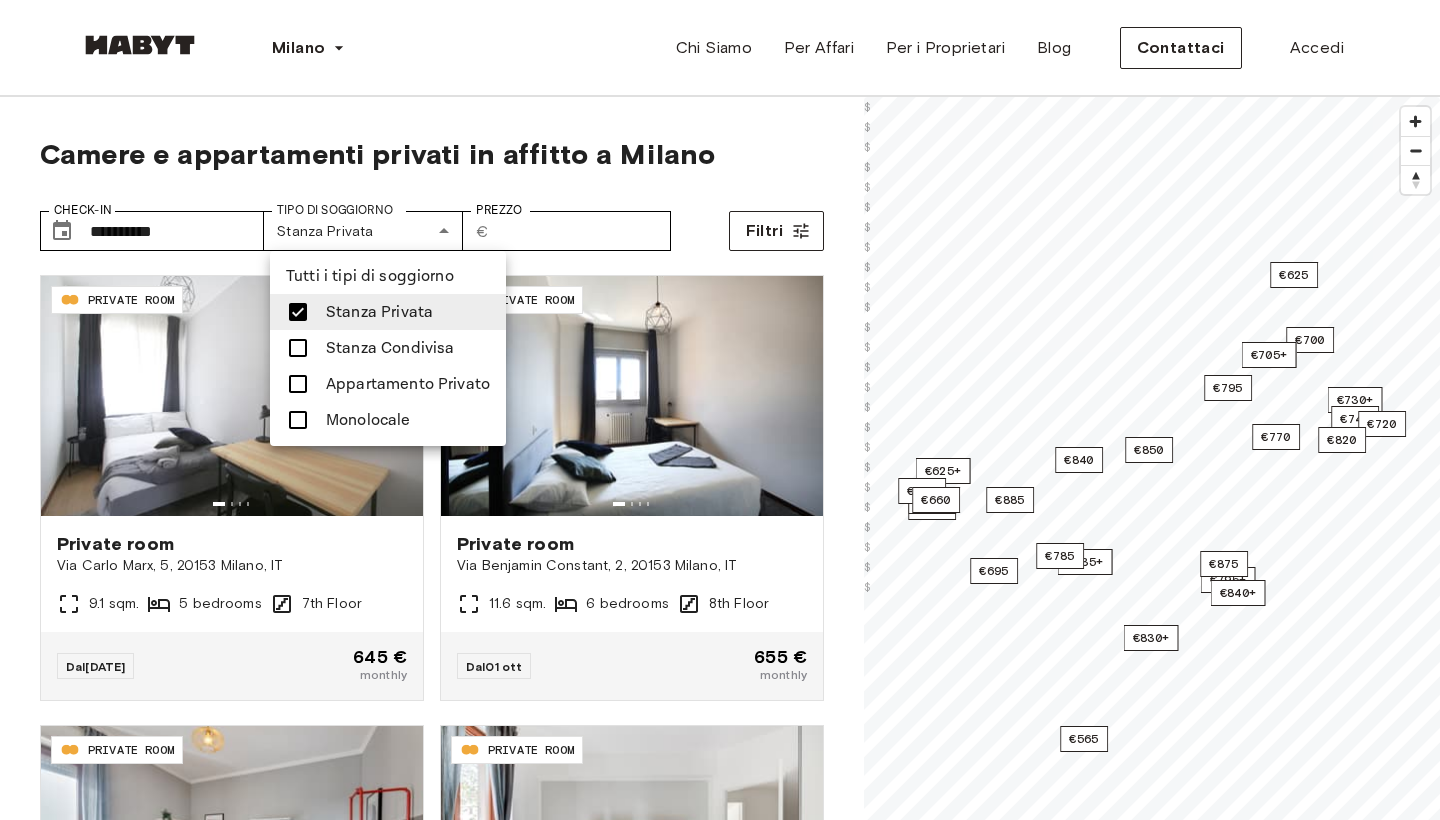 click at bounding box center (720, 410) 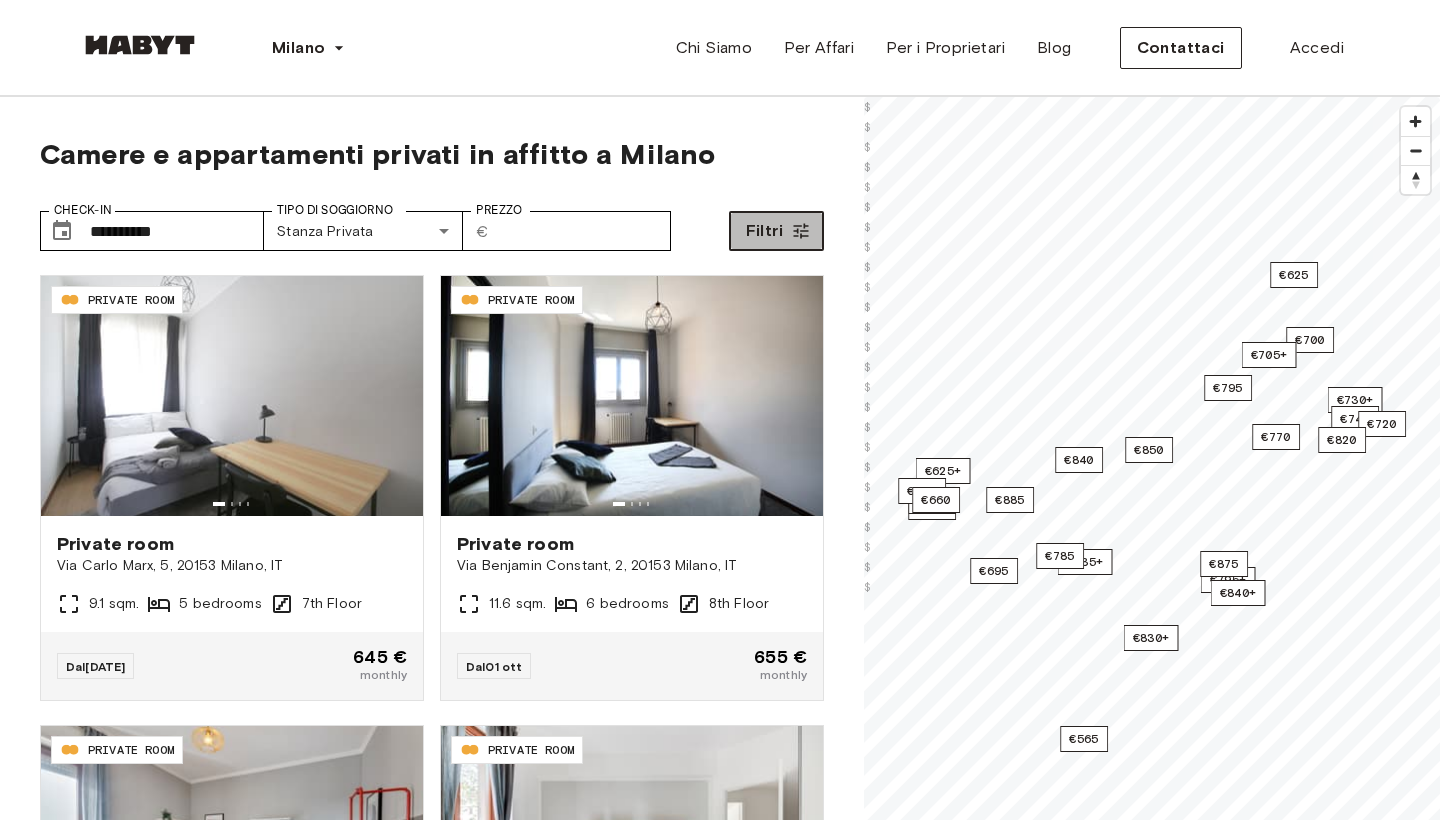 click on "Filtri" at bounding box center (764, 231) 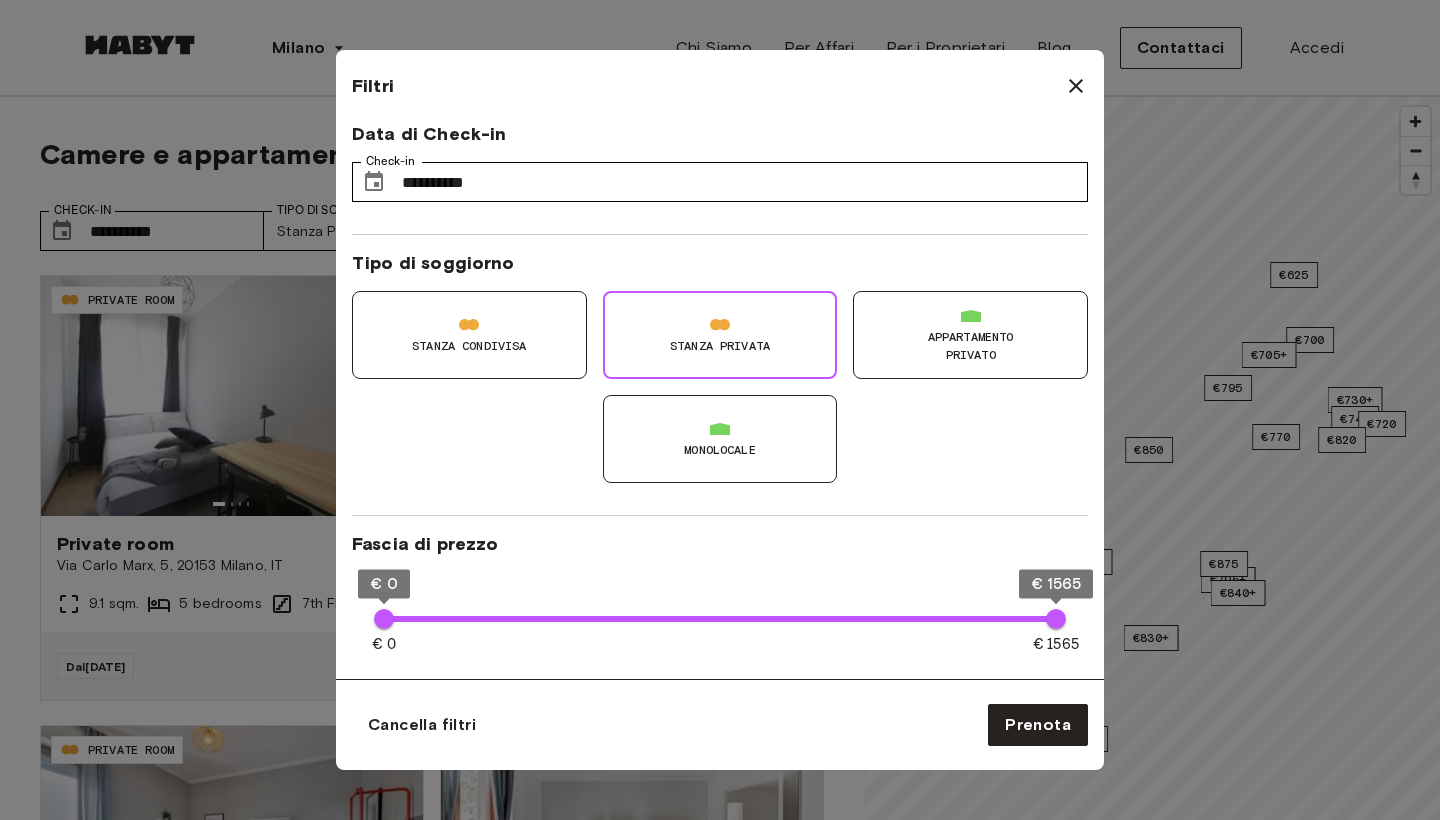 click on "Stanza Privata" at bounding box center (720, 335) 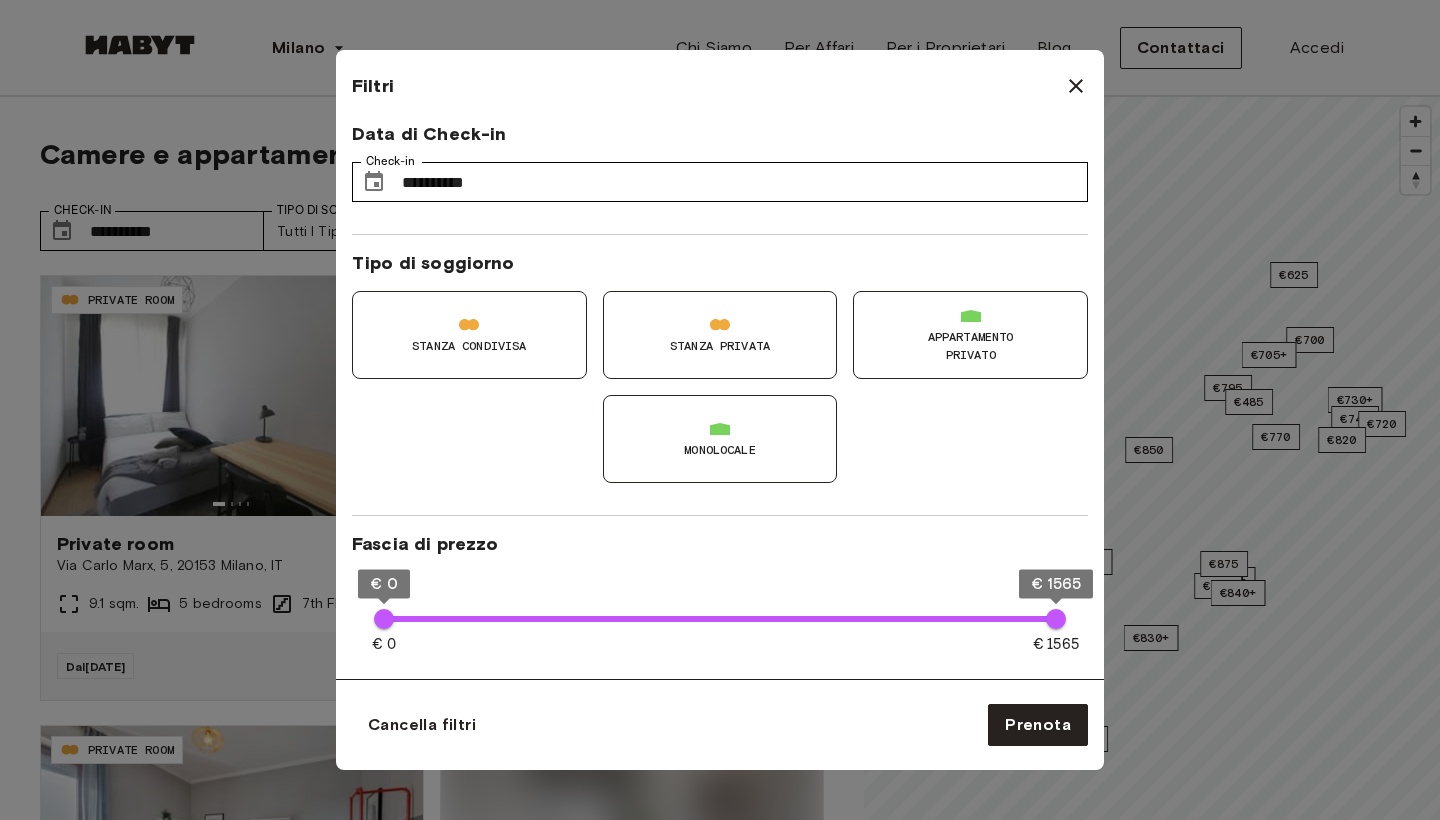 type 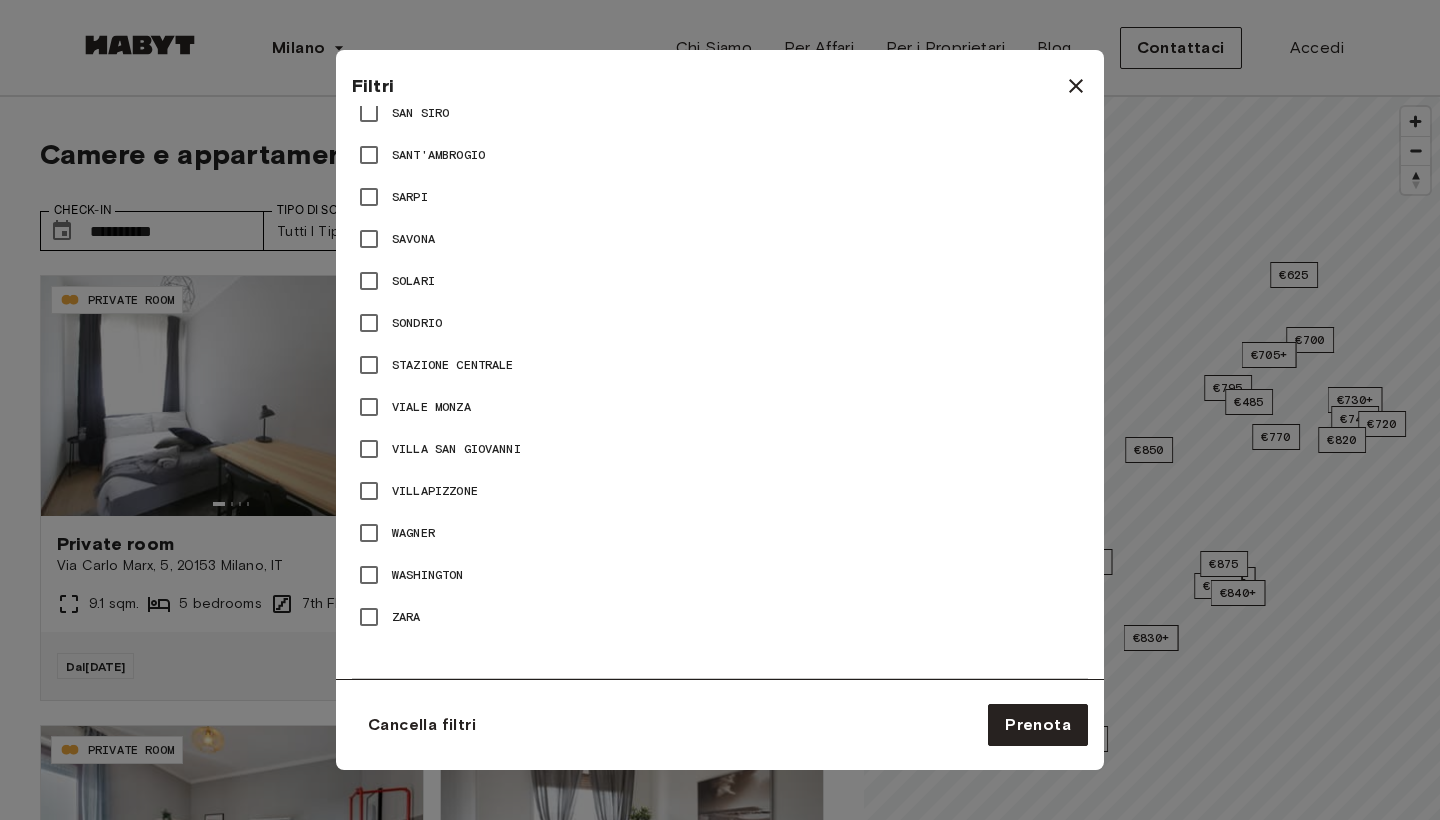 scroll, scrollTop: 2693, scrollLeft: 0, axis: vertical 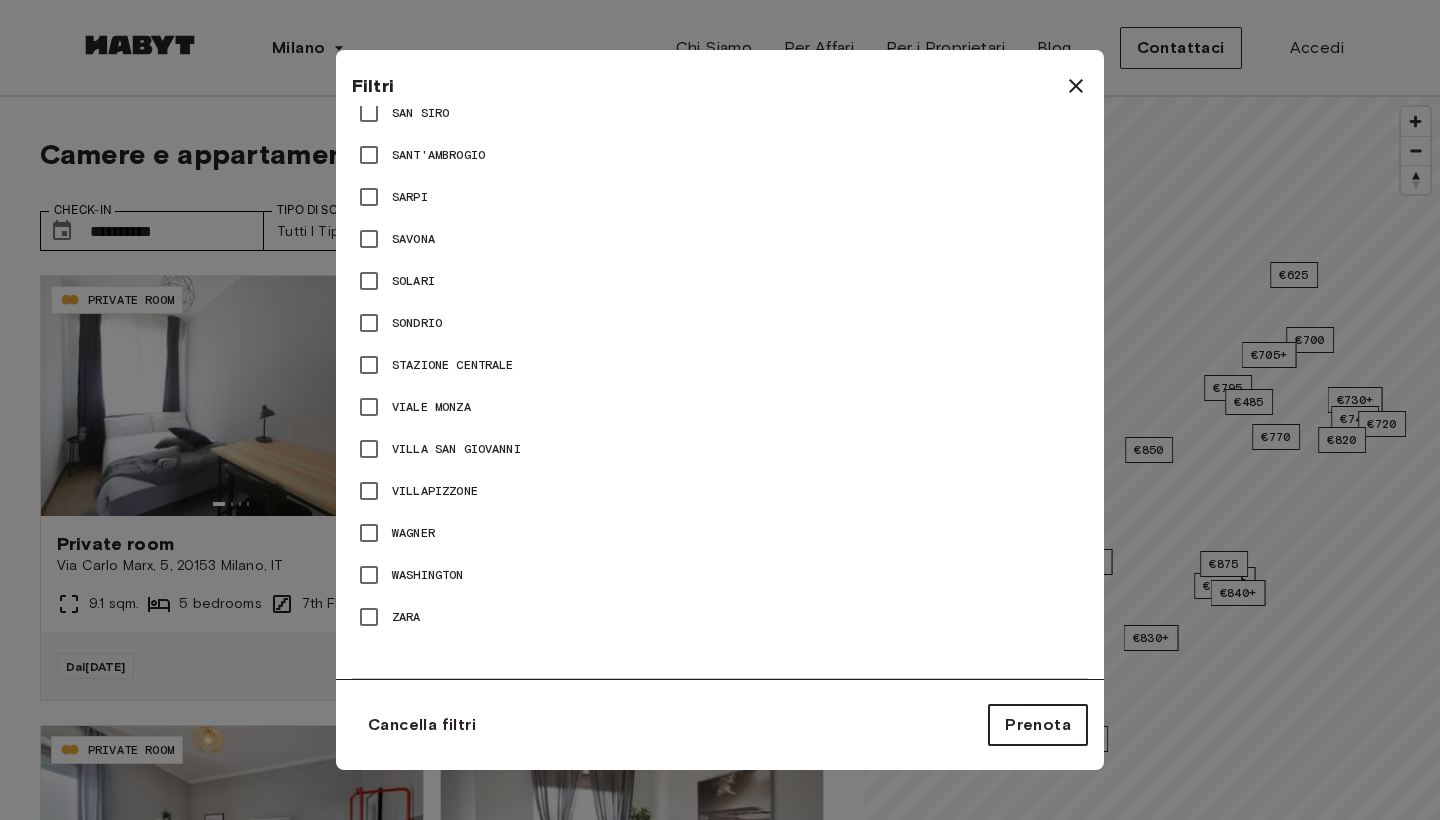 click on "Prenota" at bounding box center (1038, 725) 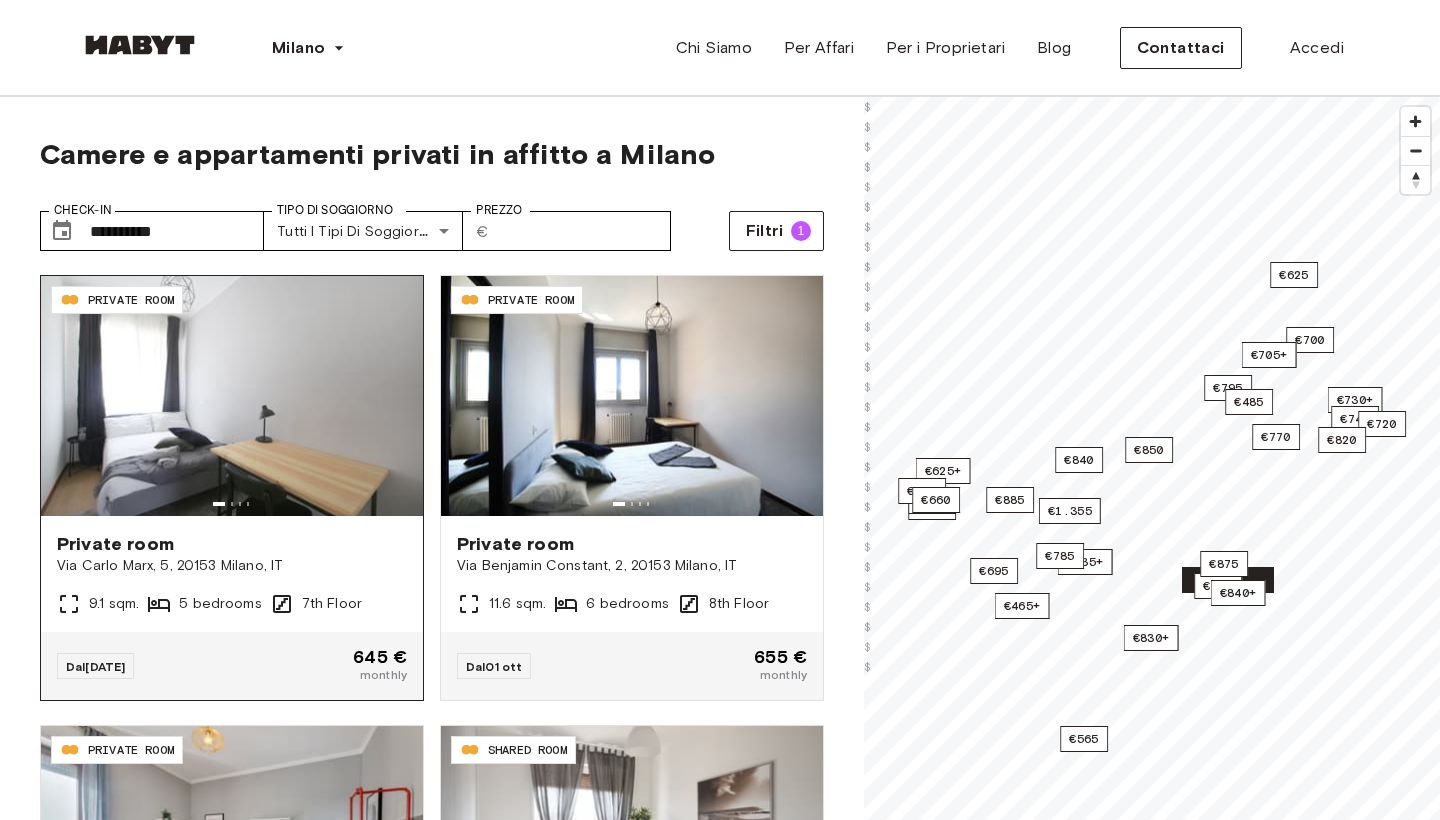 scroll, scrollTop: 0, scrollLeft: 0, axis: both 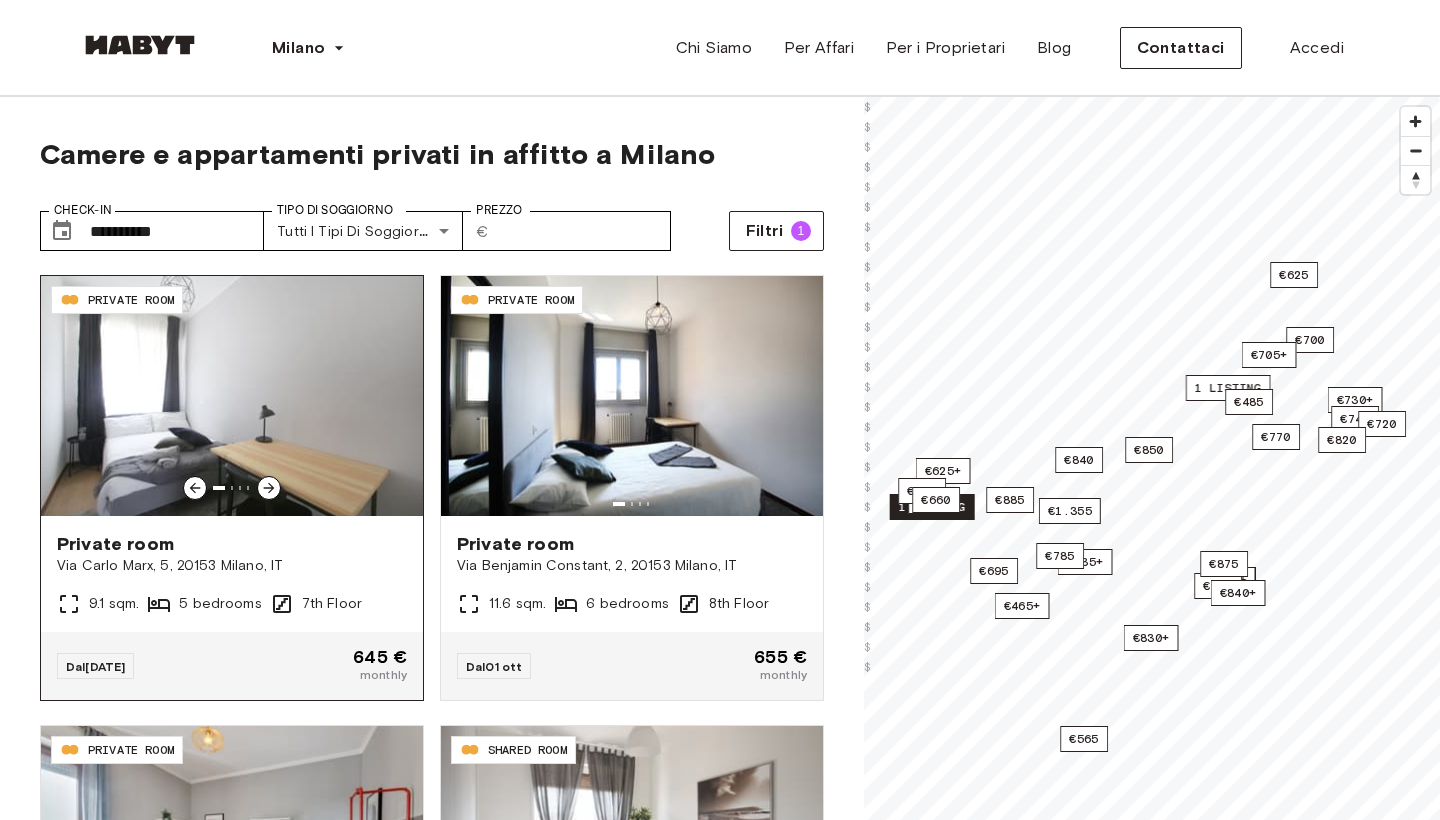 click on "Private room" at bounding box center [232, 544] 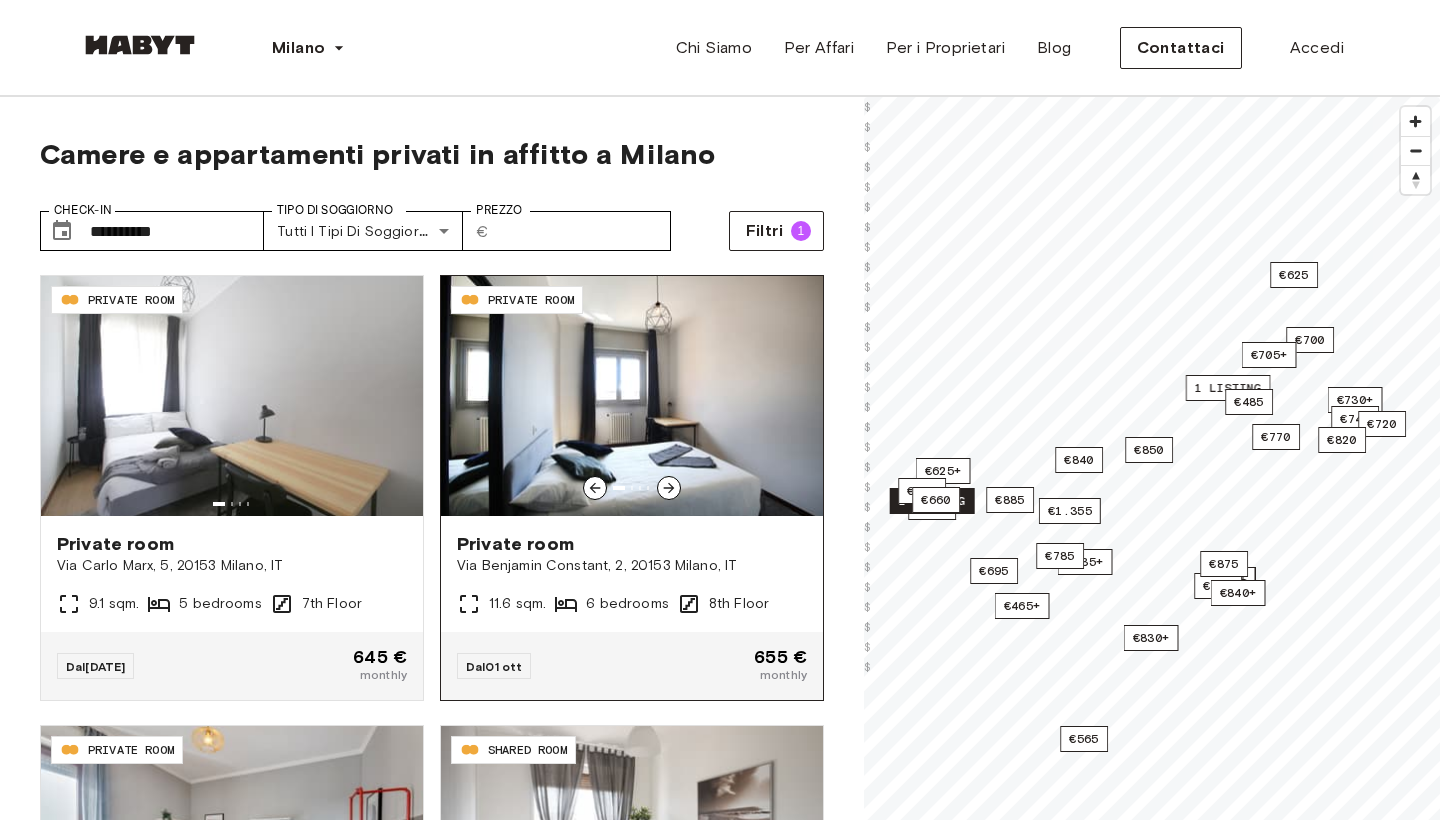 click on "Private room" at bounding box center [632, 544] 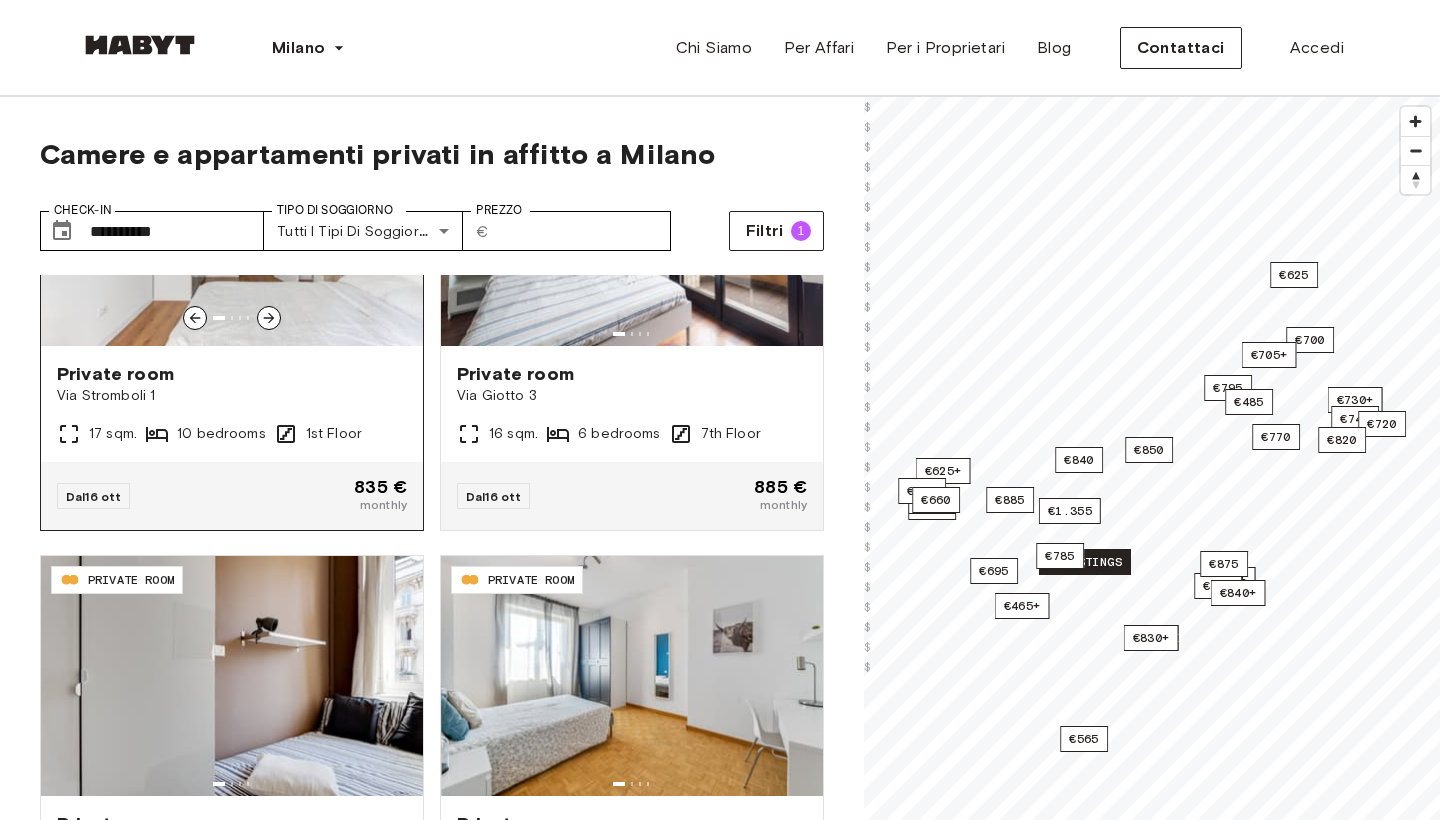scroll, scrollTop: 3770, scrollLeft: 0, axis: vertical 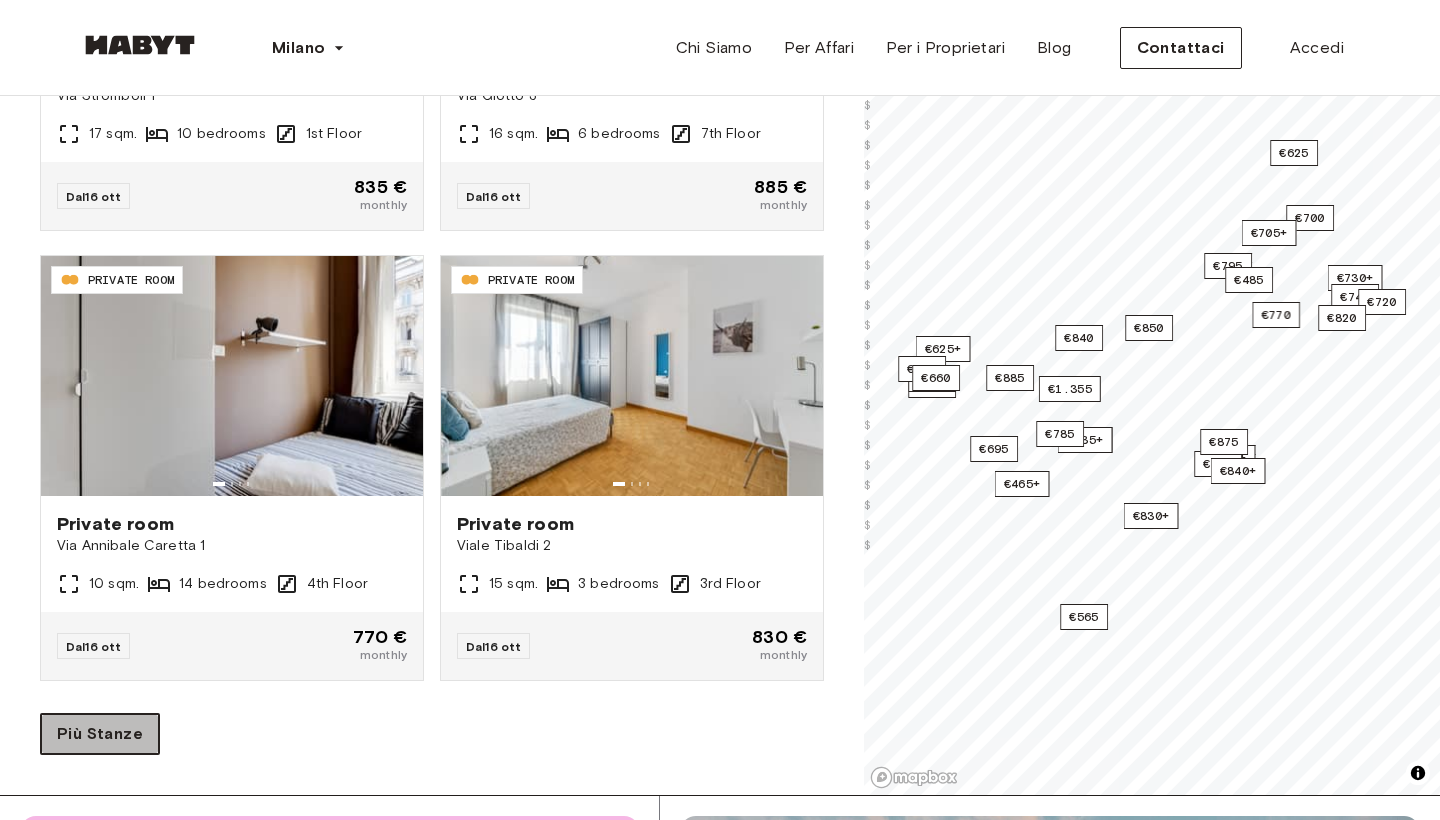 click on "Più Stanze" at bounding box center [100, 734] 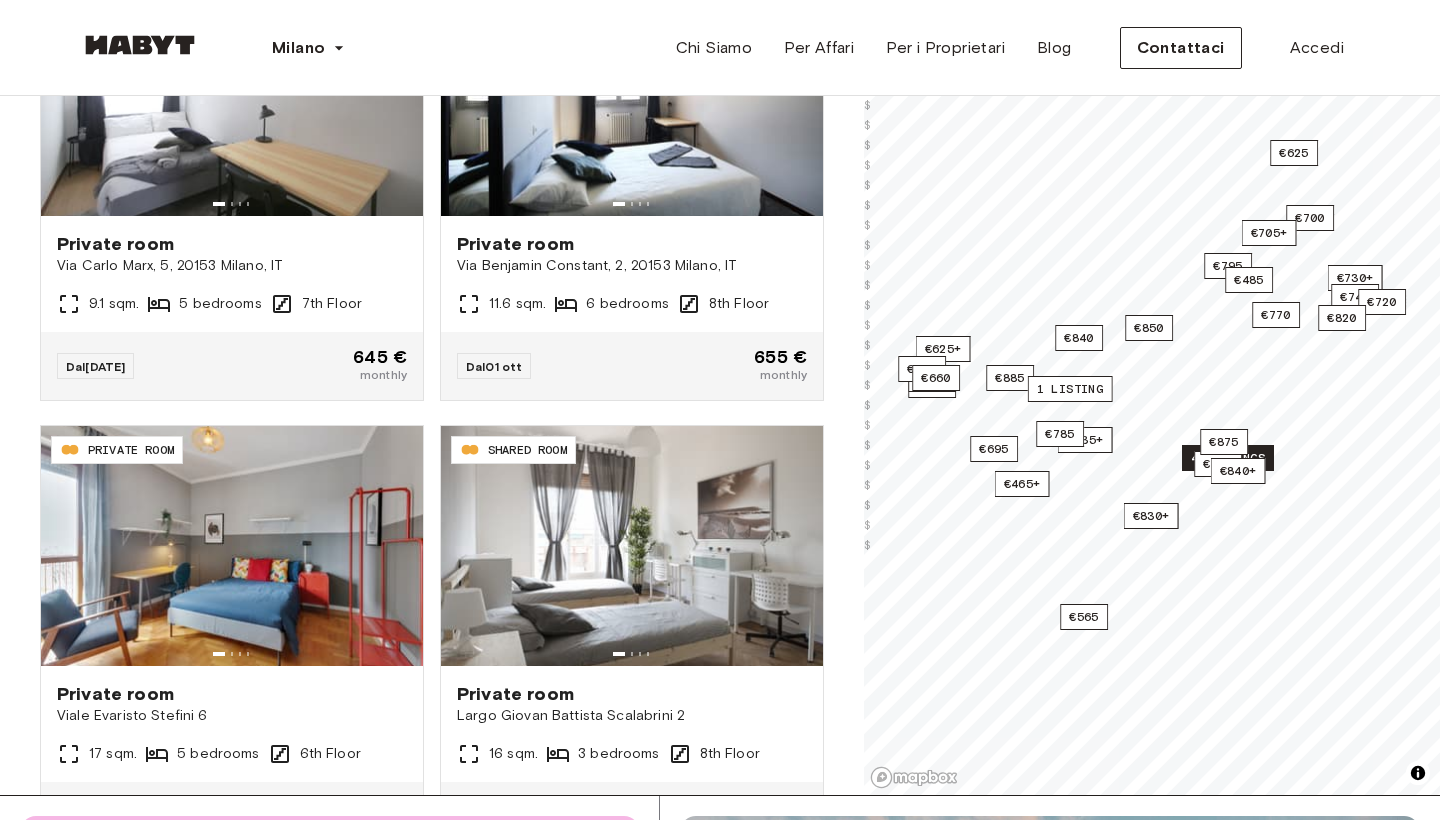 scroll, scrollTop: 0, scrollLeft: 0, axis: both 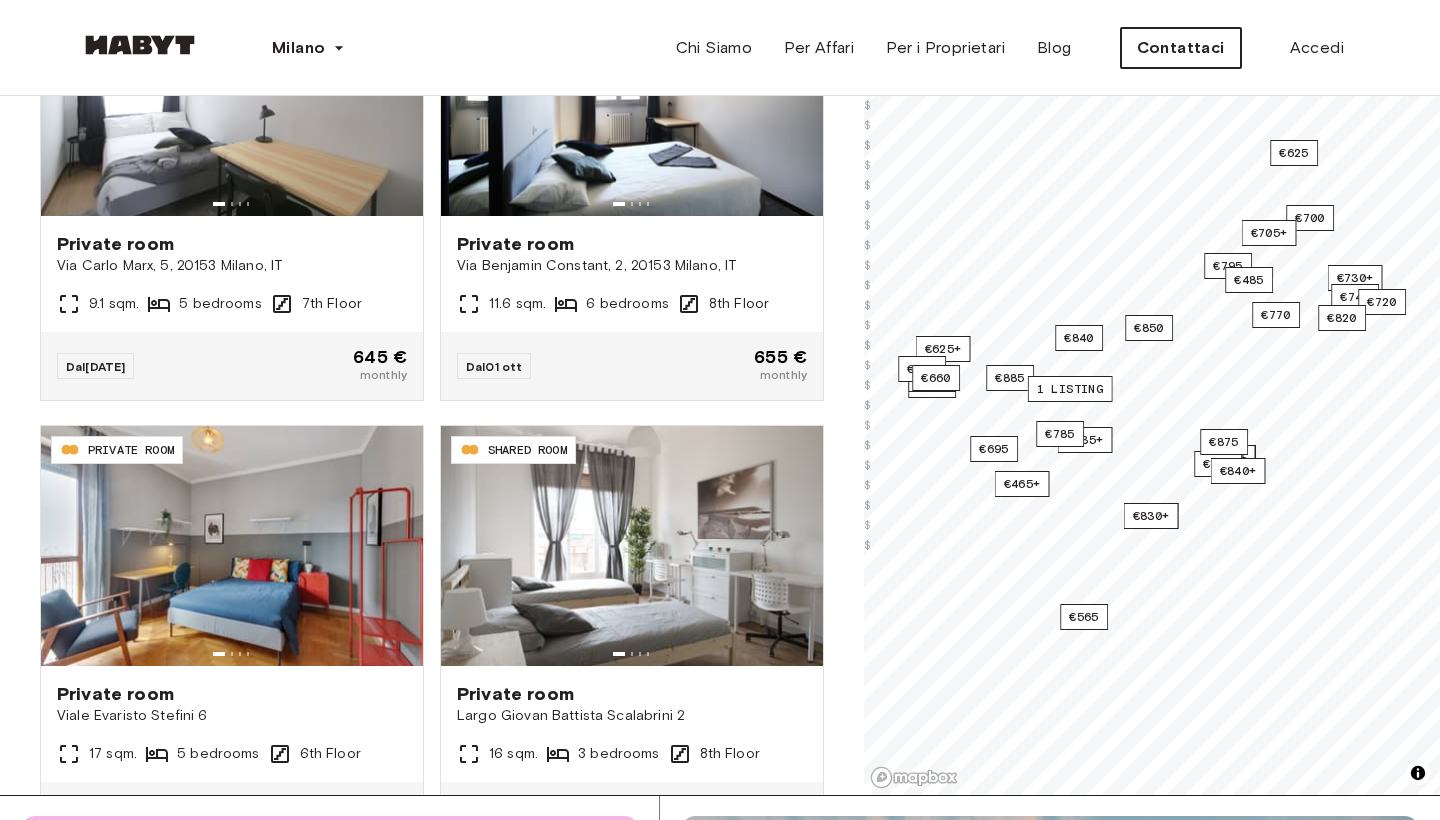 click on "Contattaci" at bounding box center [1181, 48] 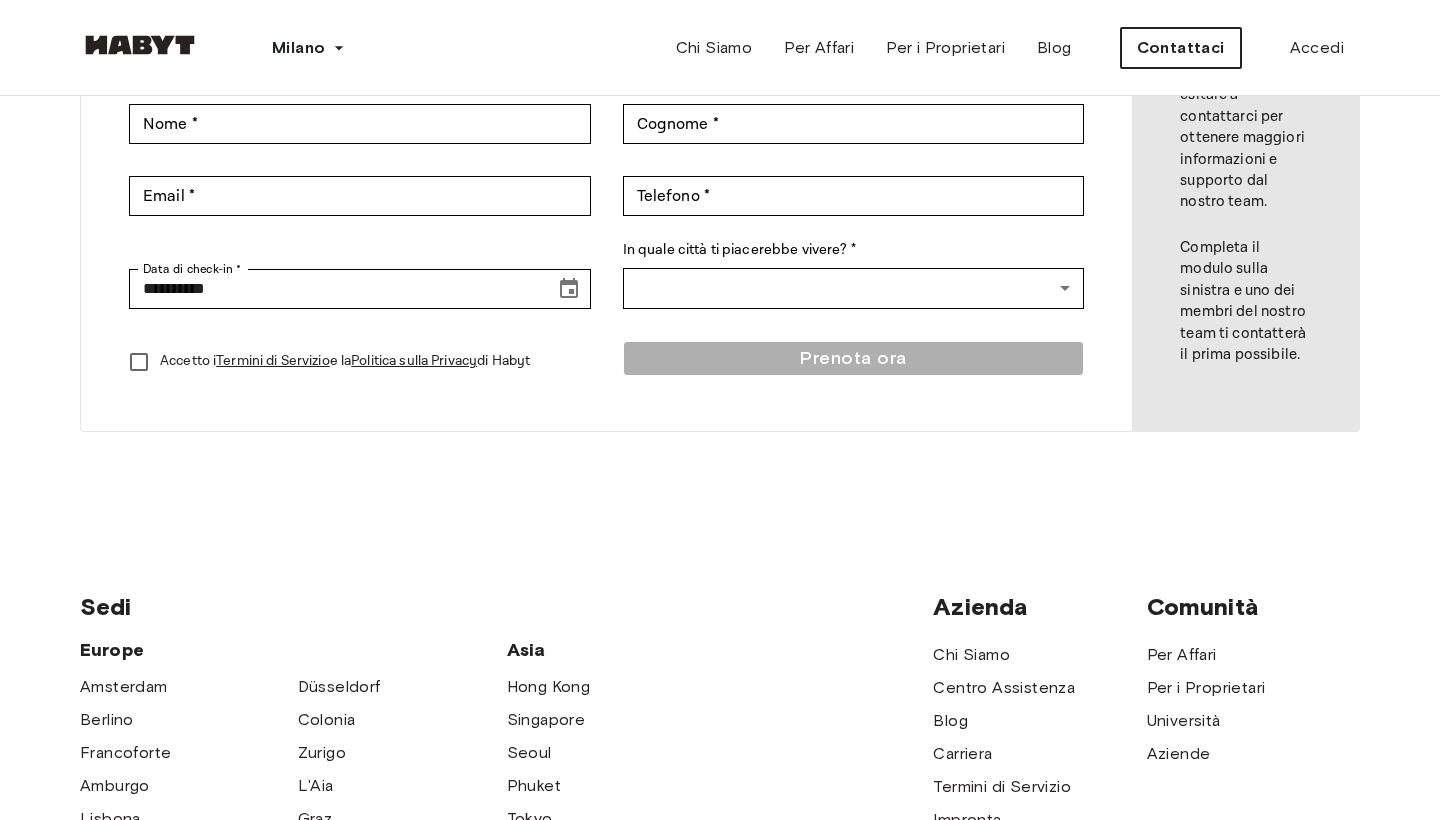 scroll, scrollTop: 0, scrollLeft: 0, axis: both 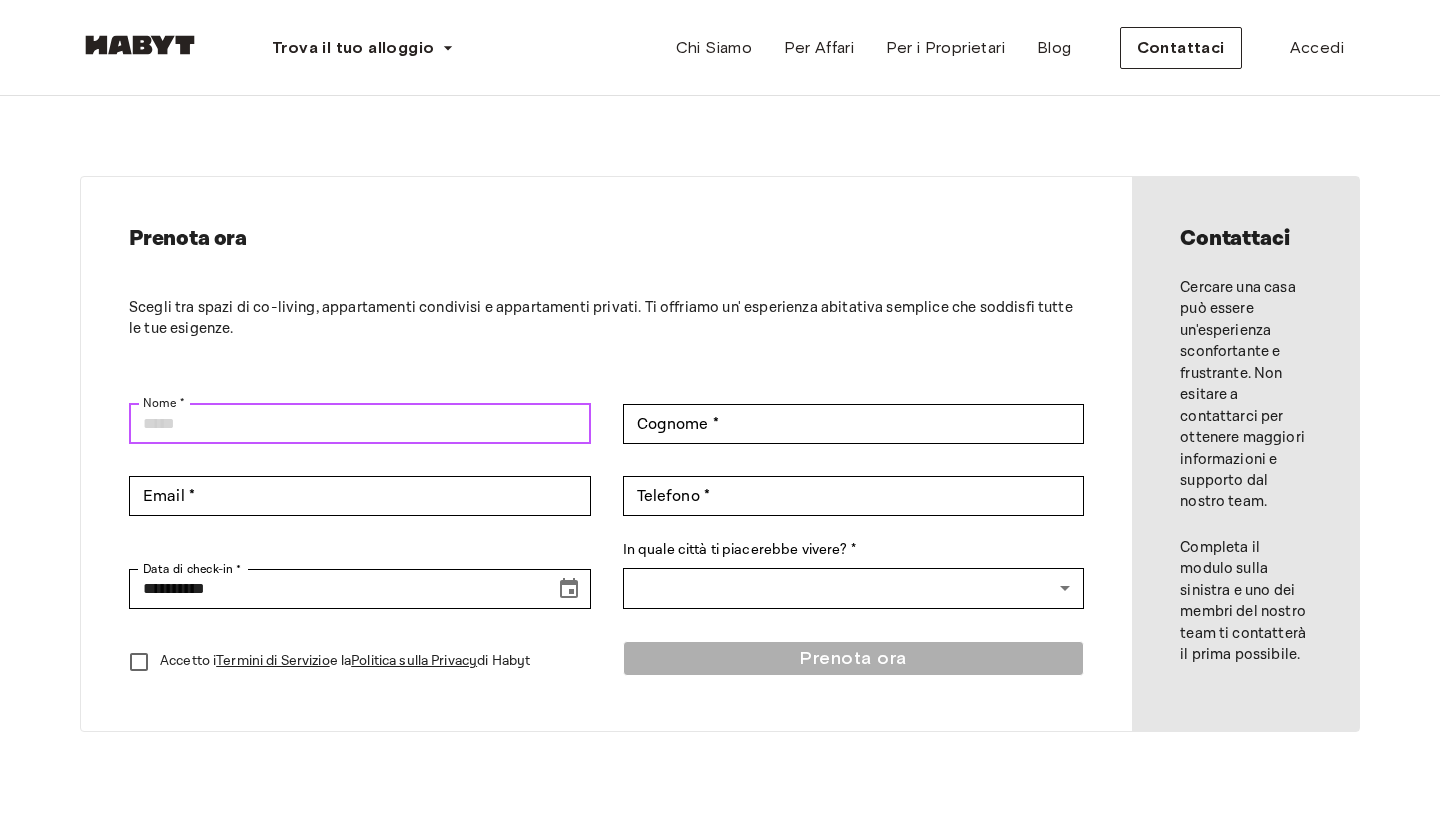 type on "*" 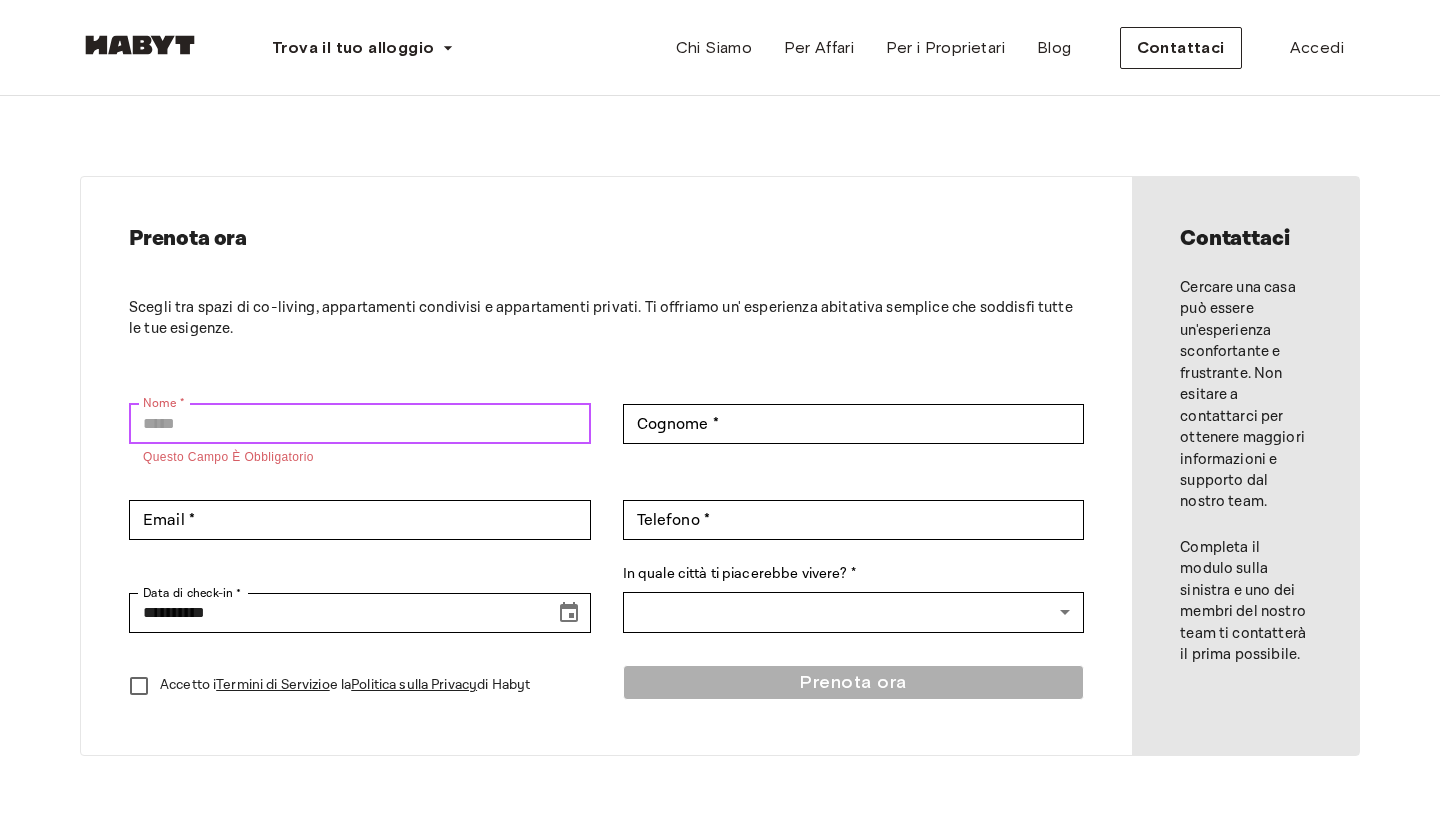 scroll, scrollTop: 0, scrollLeft: 0, axis: both 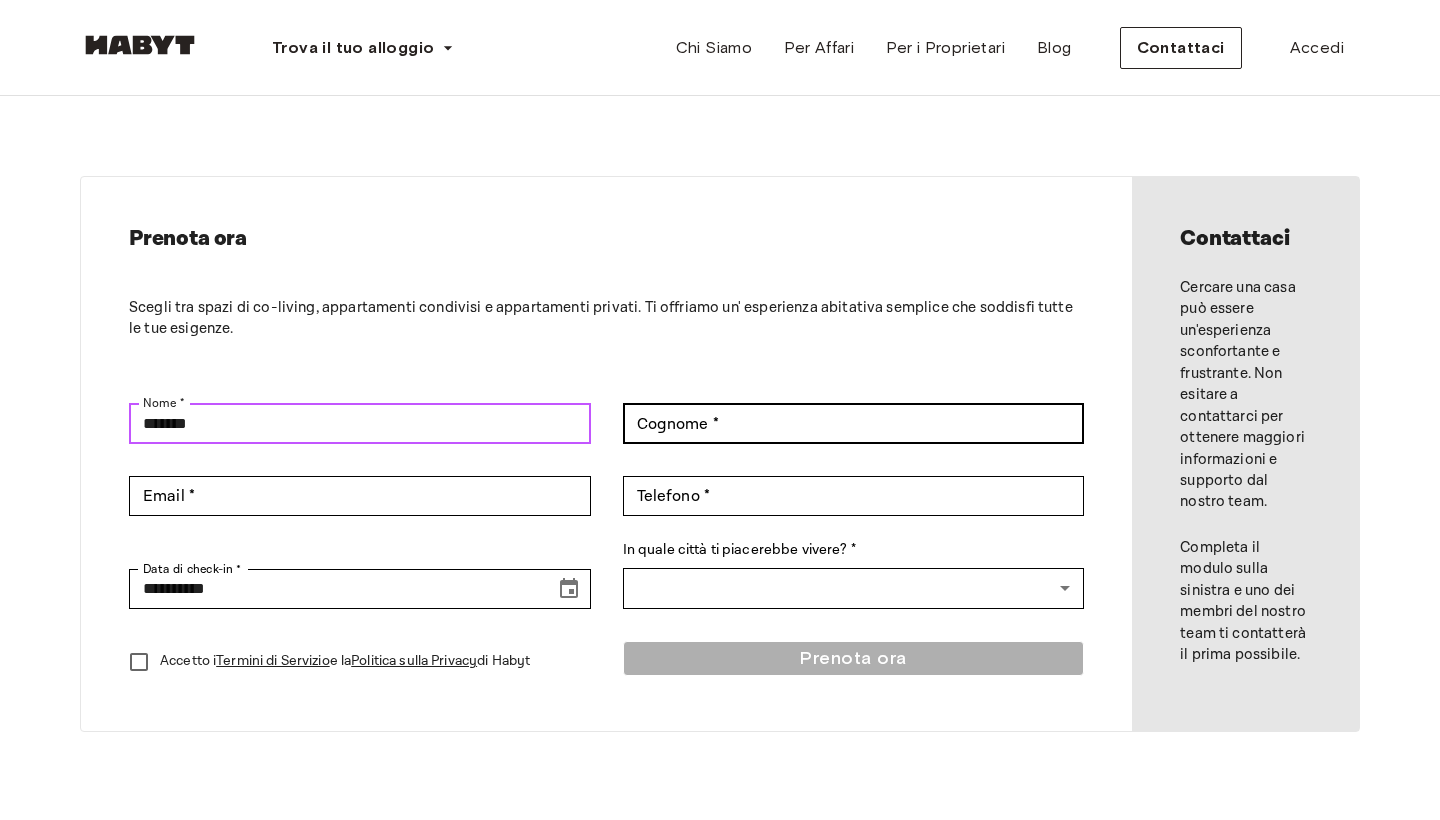 type on "*******" 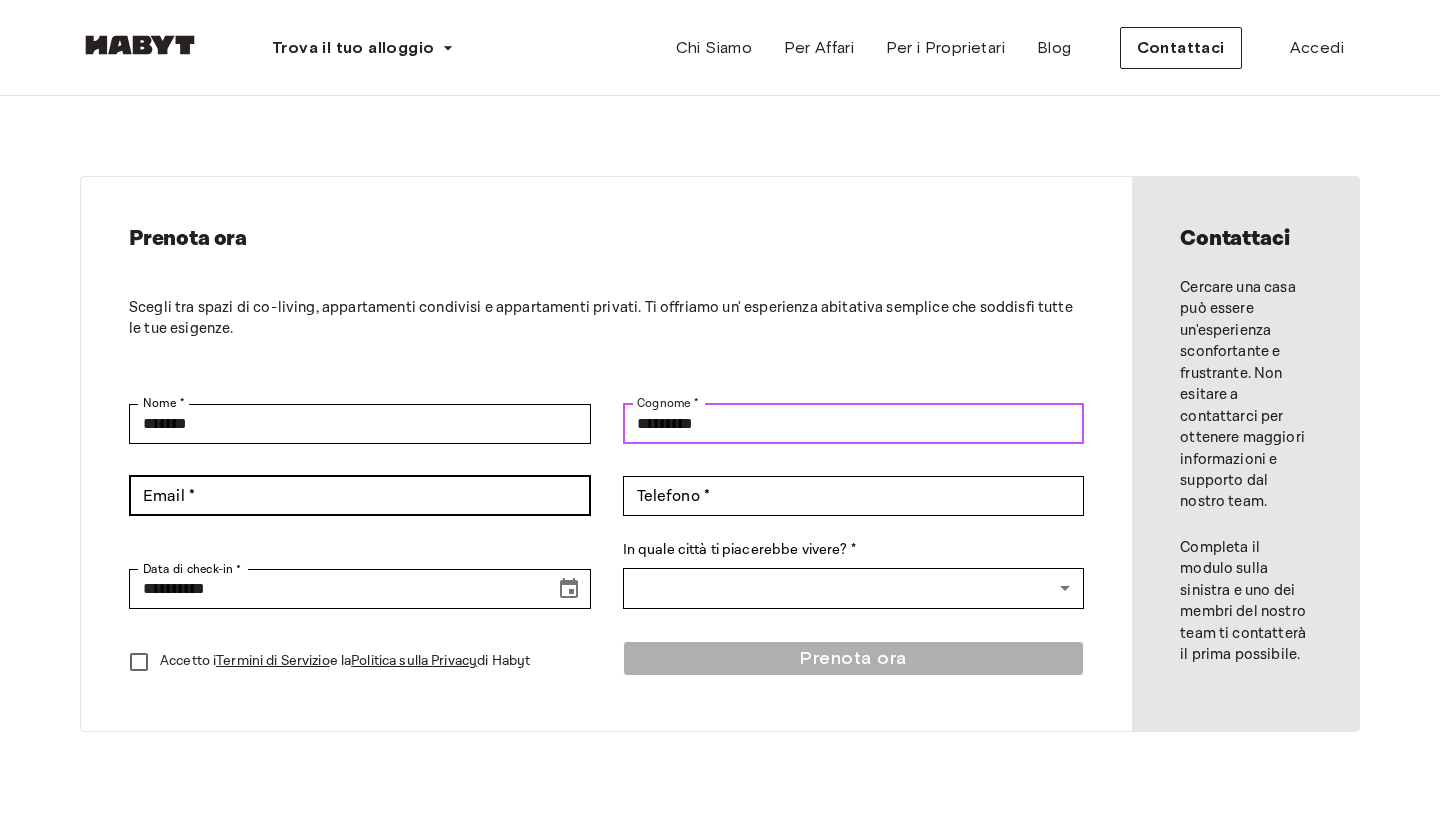 type on "*********" 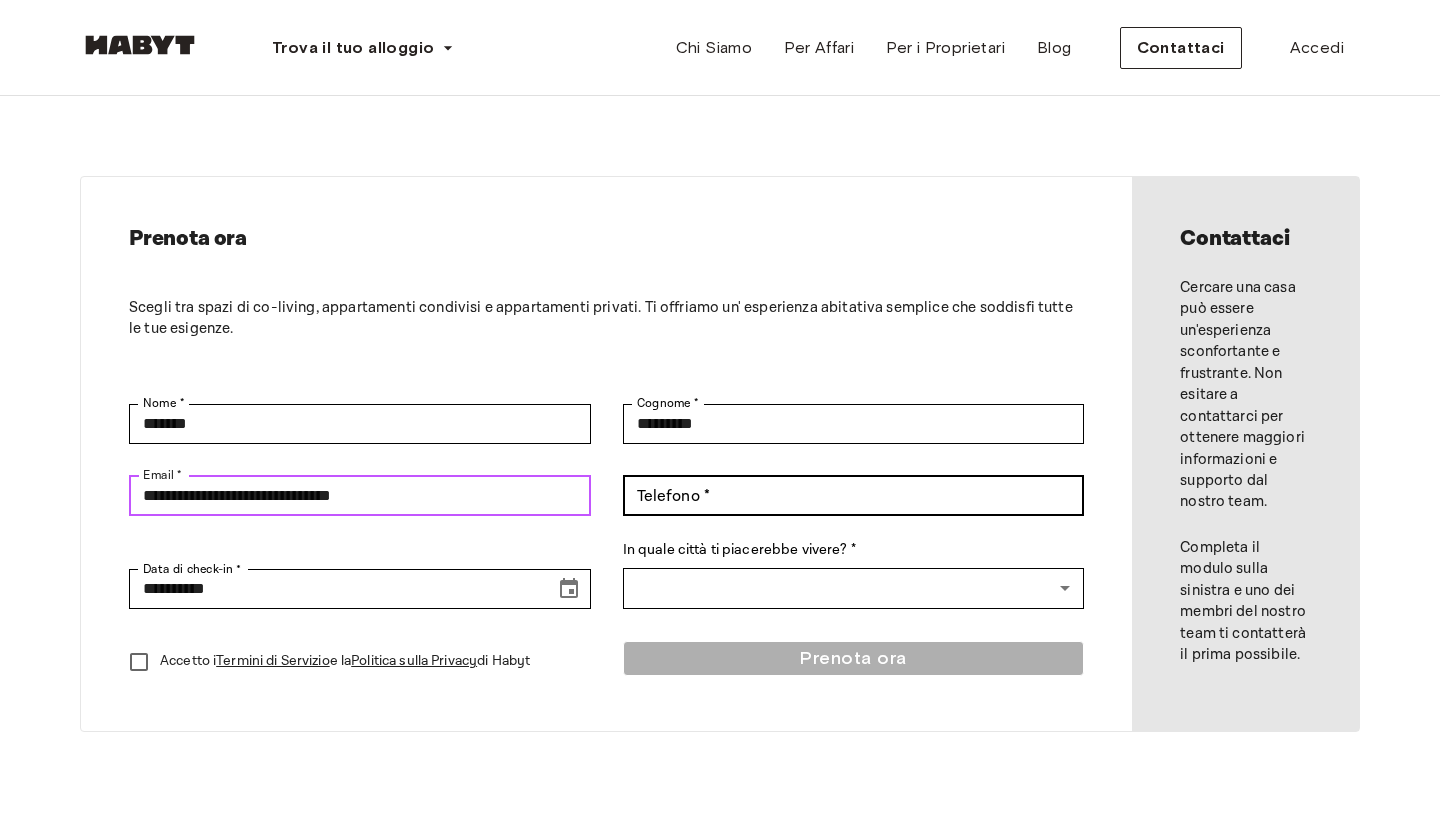 type on "**********" 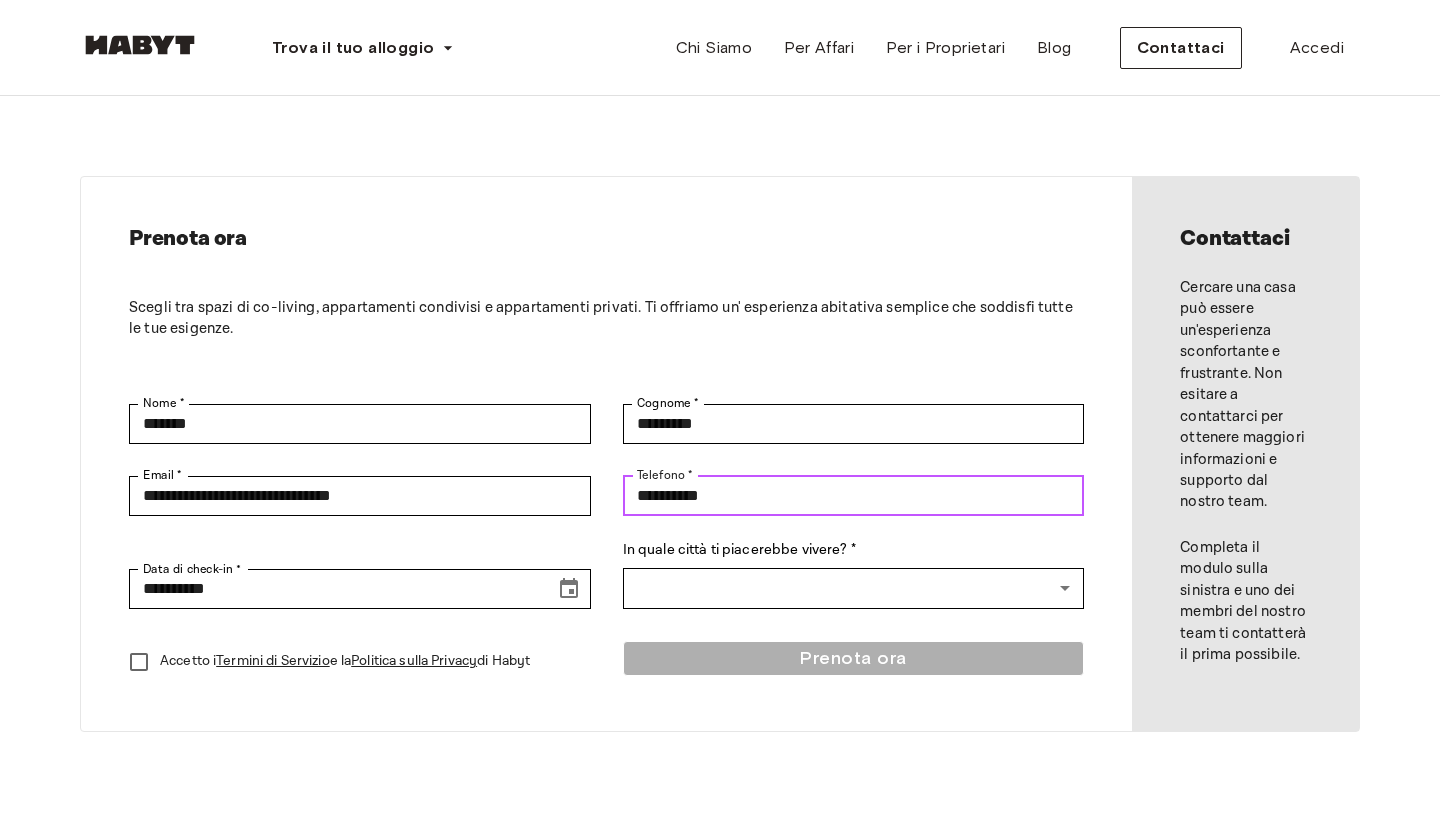 type on "**********" 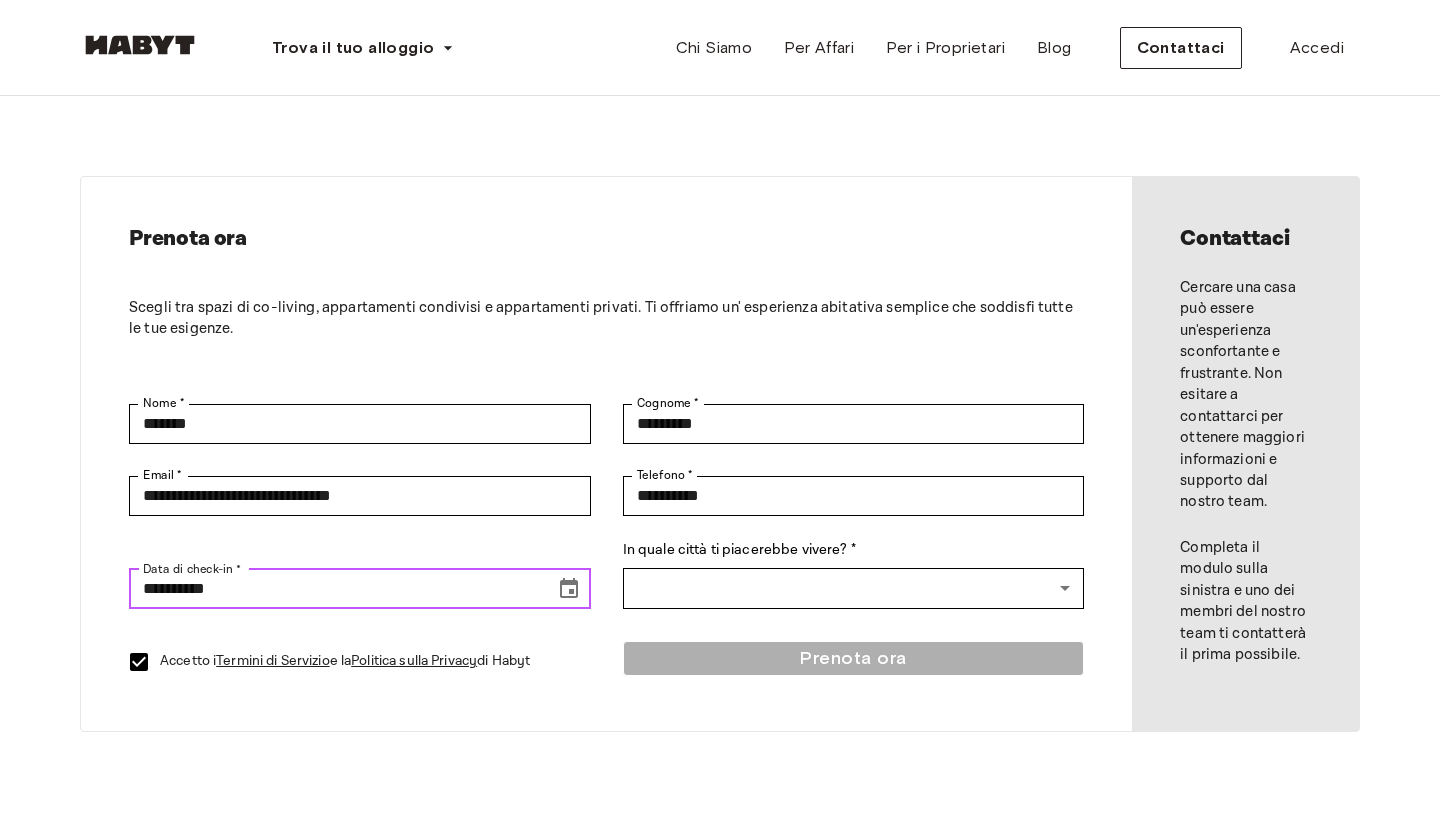 click on "**********" at bounding box center [335, 589] 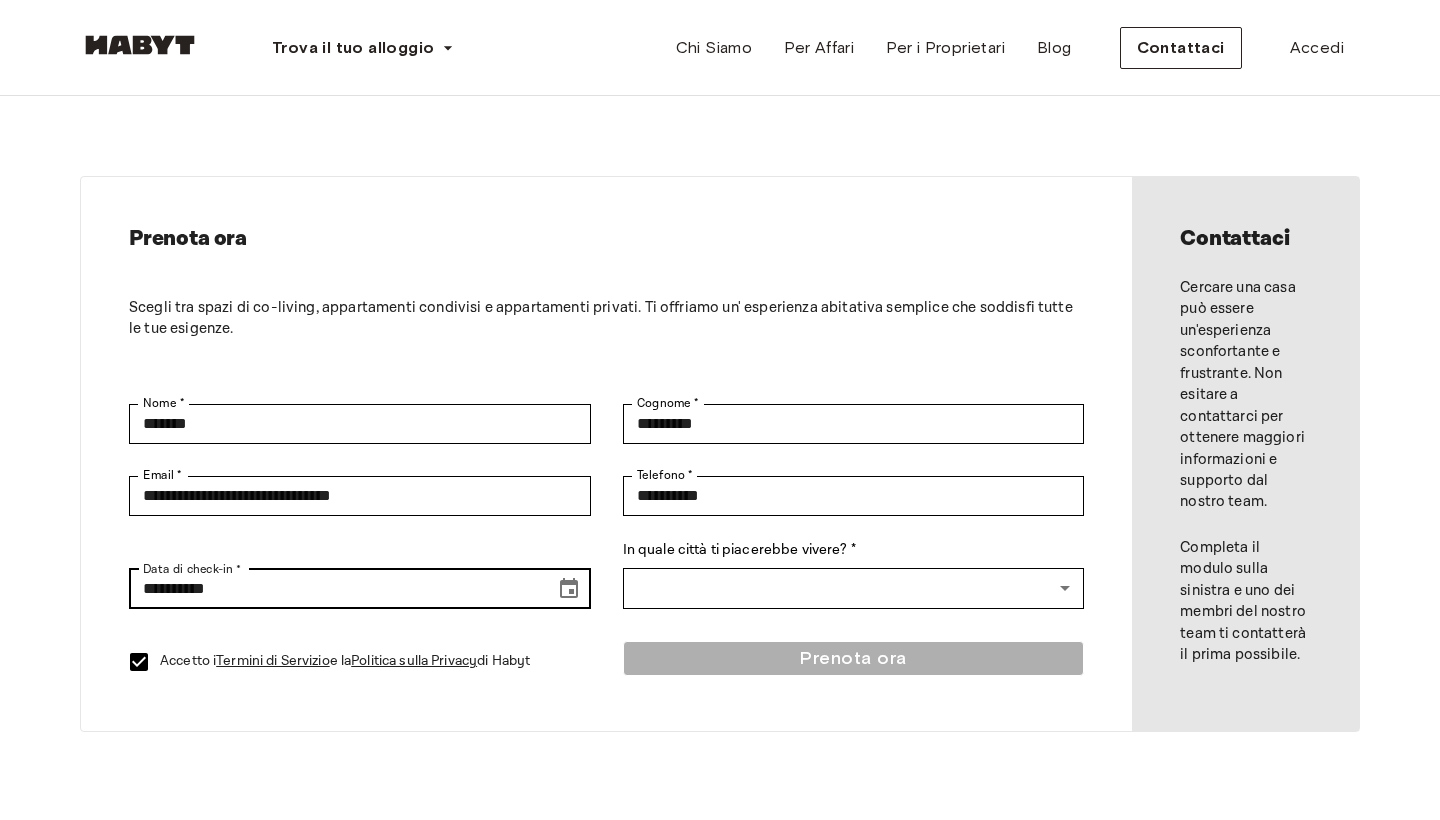 click 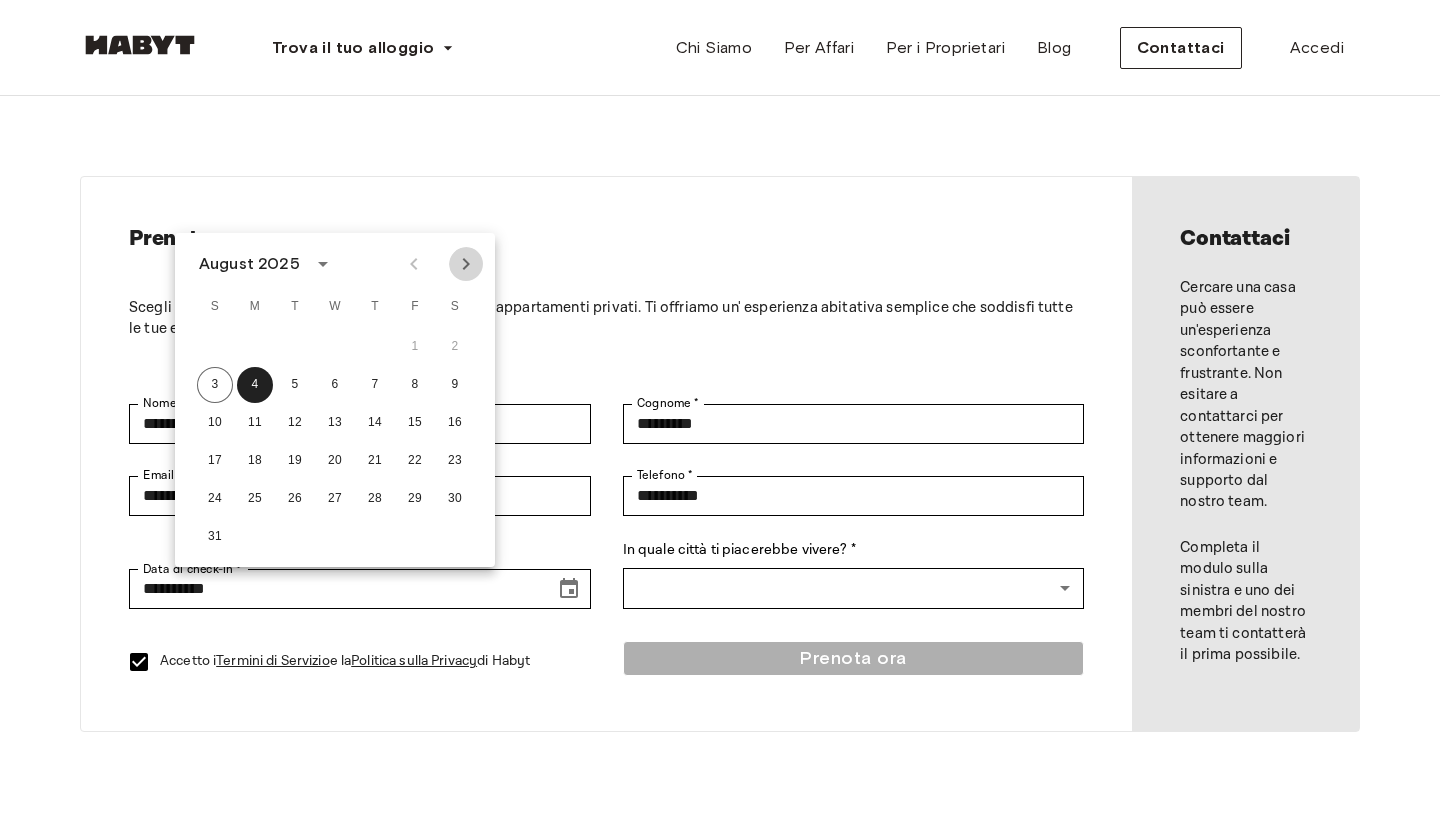 click 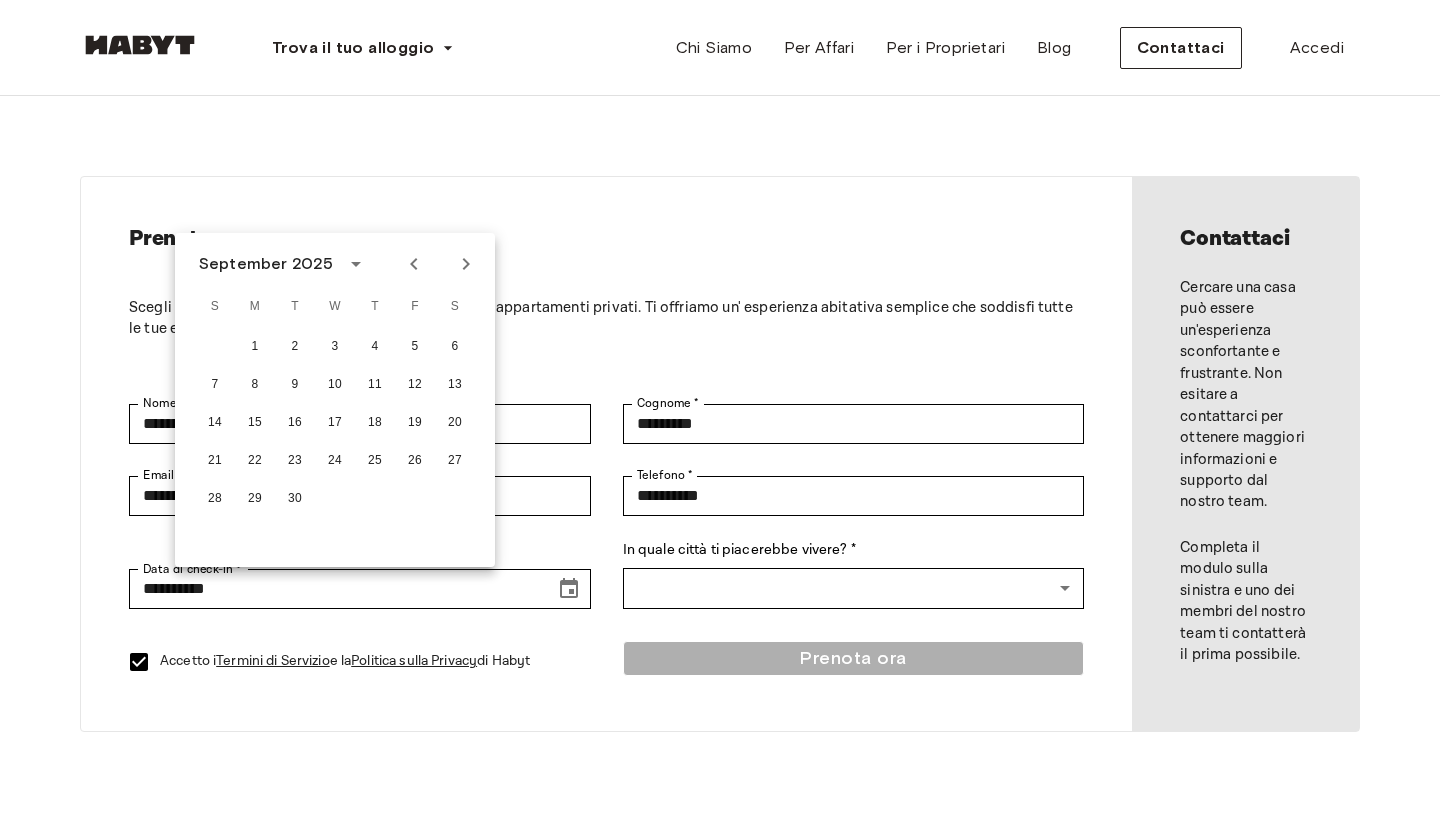 click 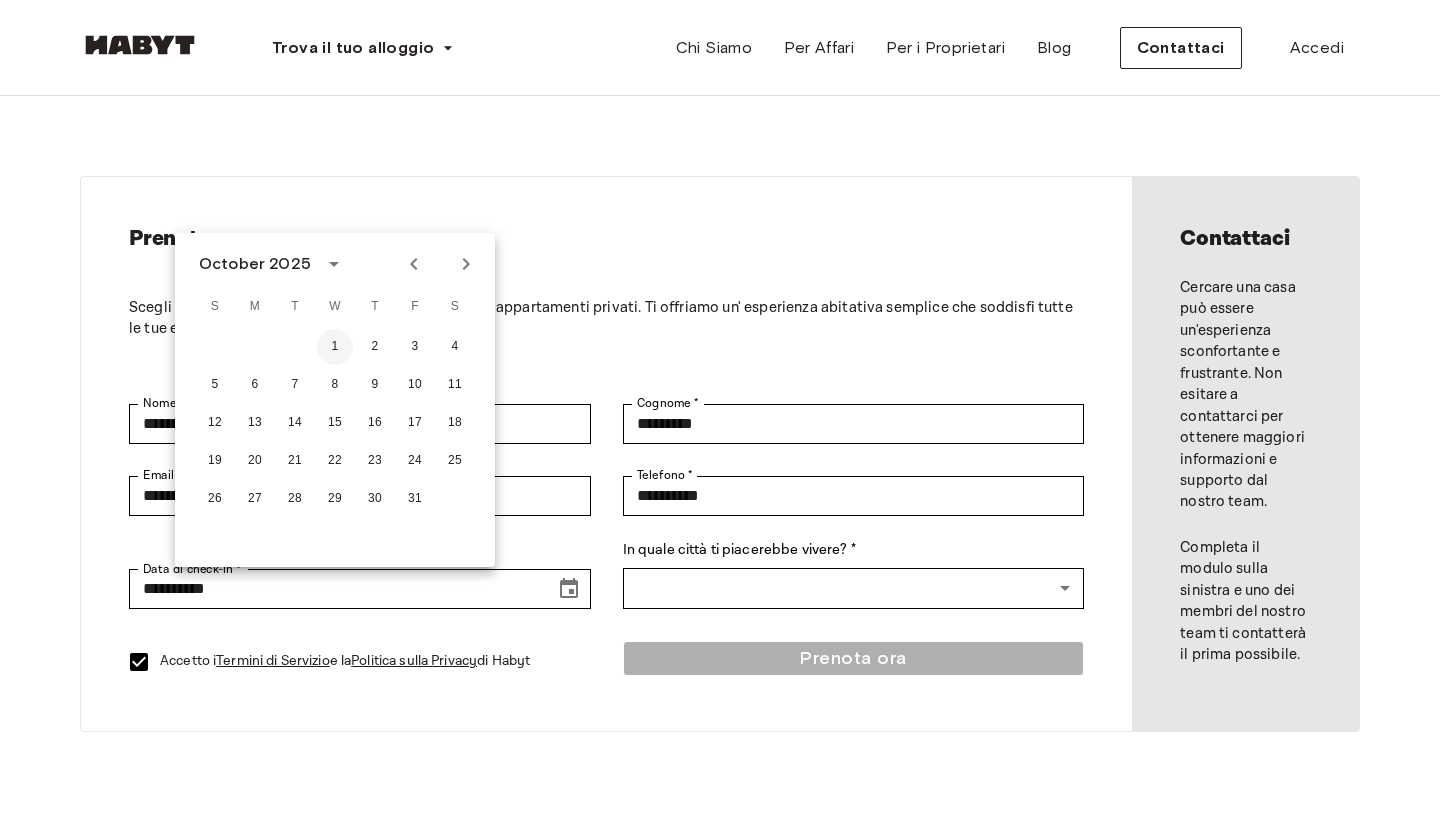 click on "1" at bounding box center (335, 347) 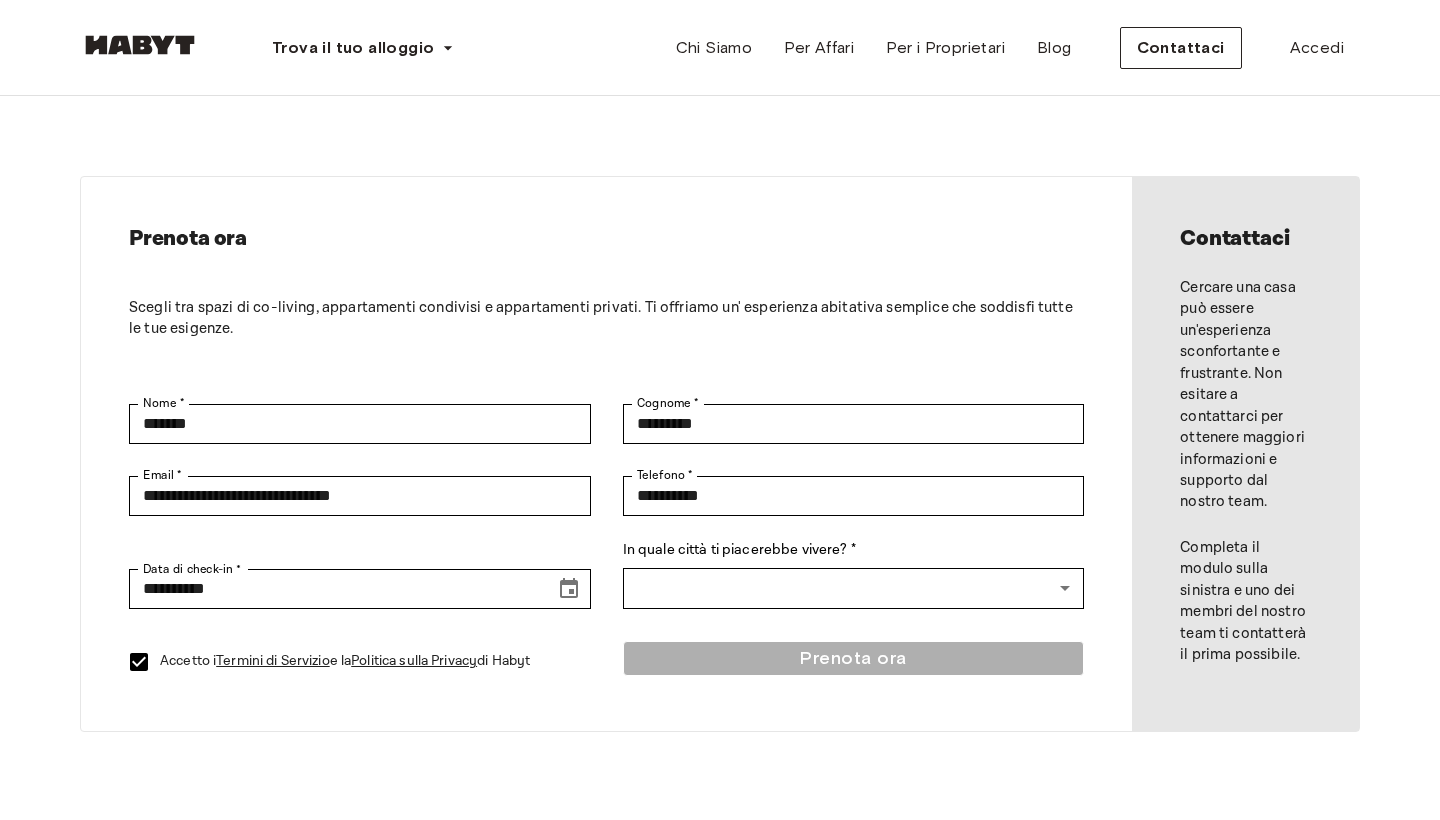type on "**********" 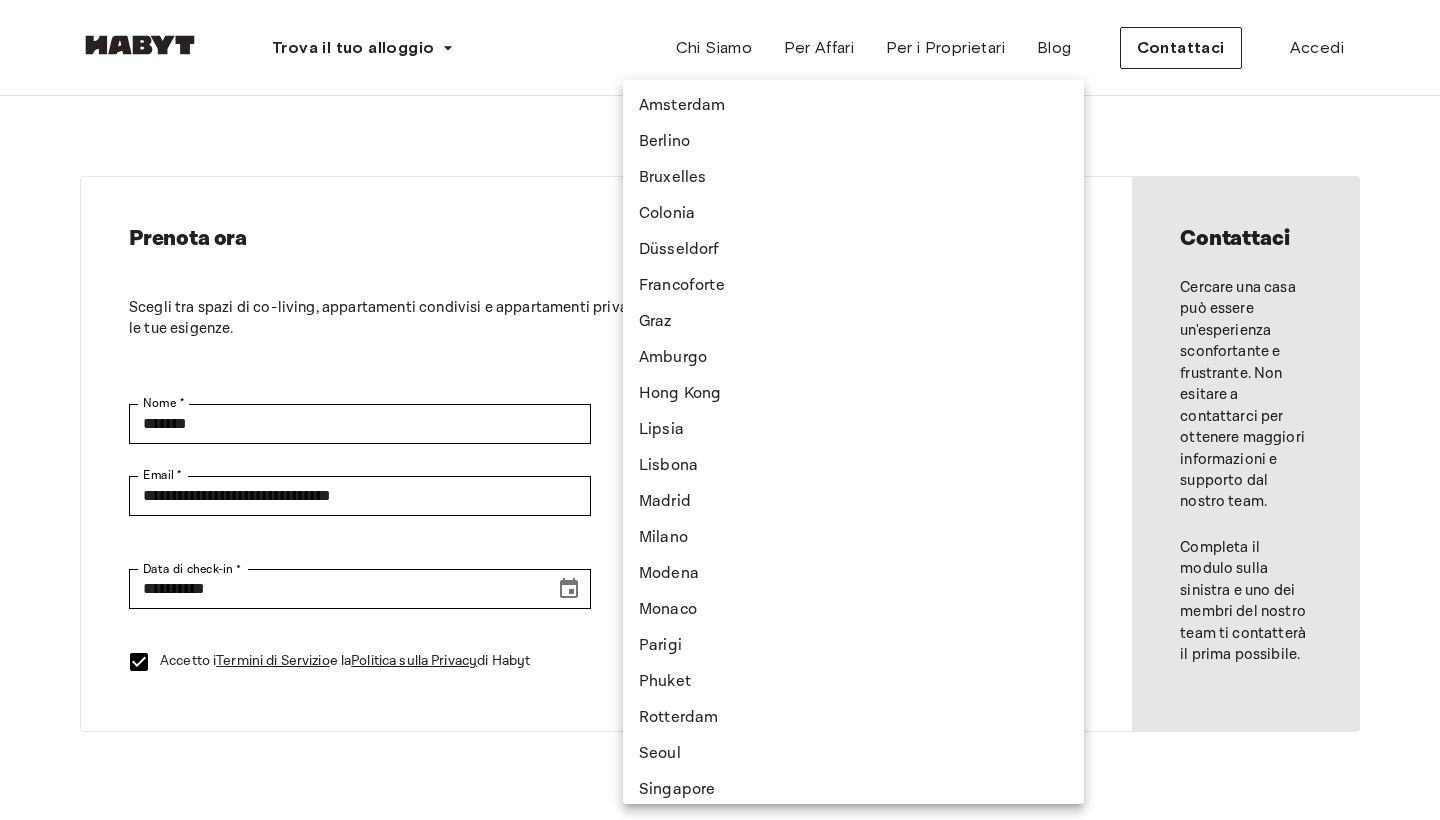 click on "**********" at bounding box center (720, 873) 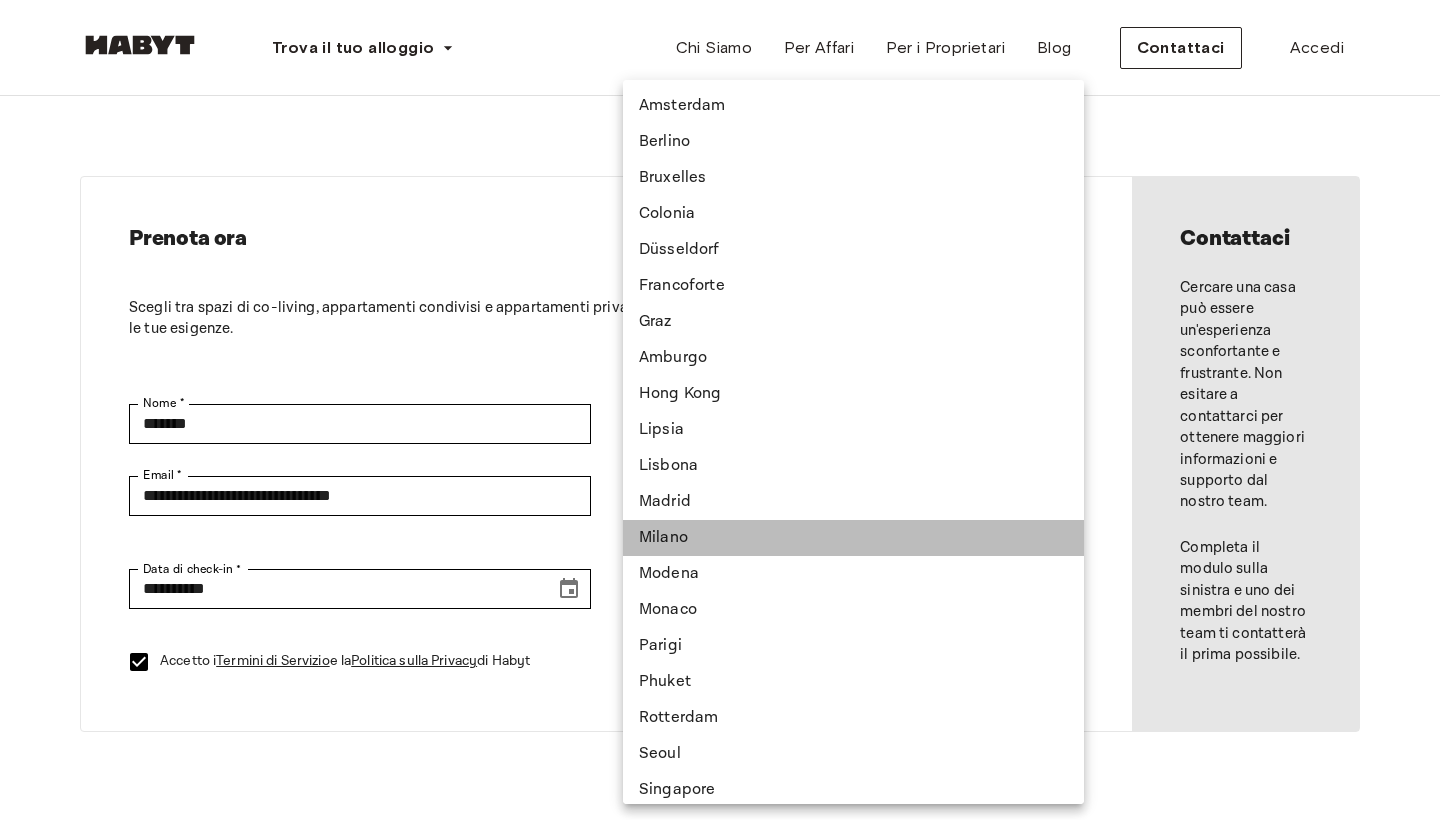 click on "Milano" at bounding box center (853, 538) 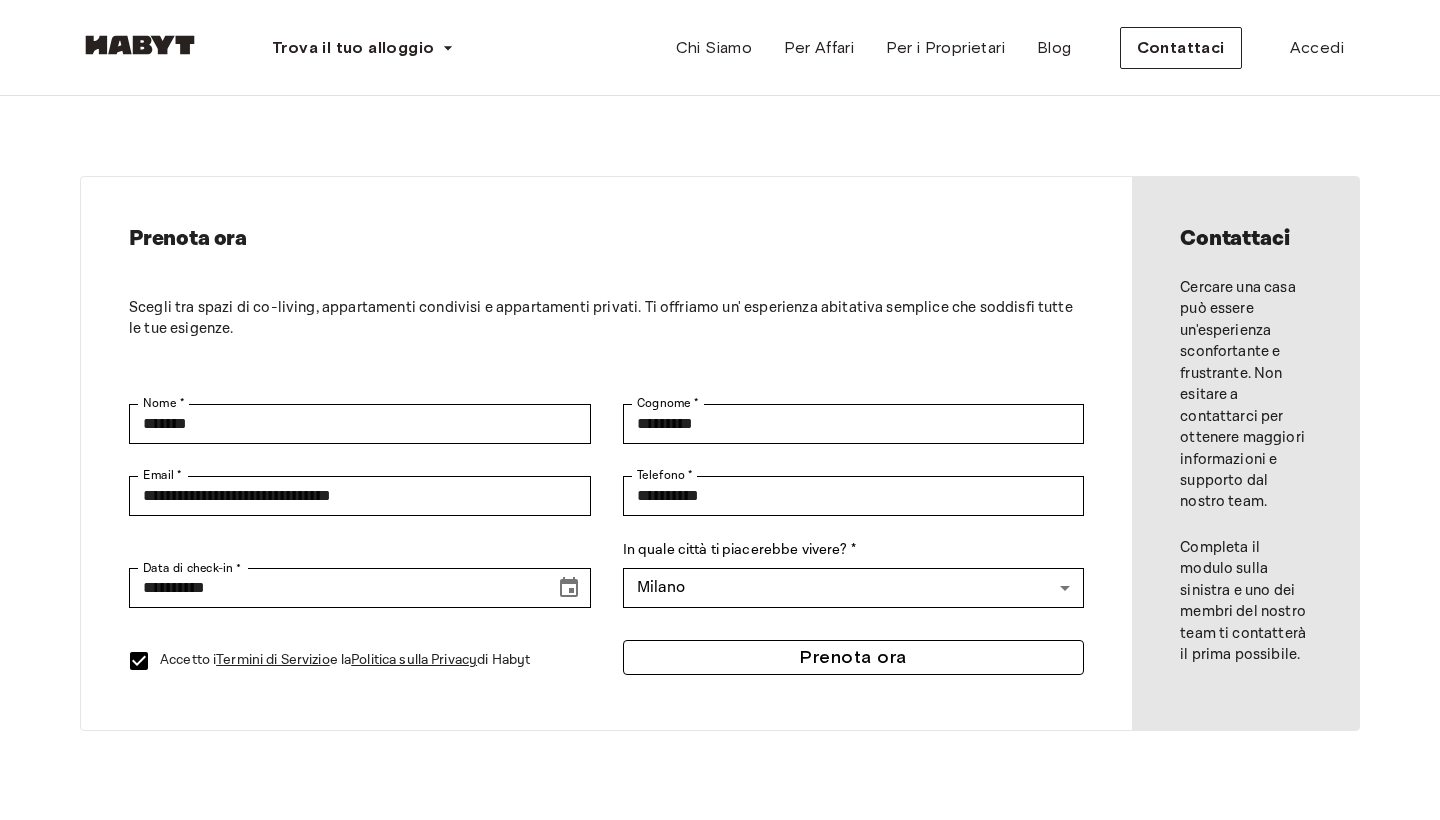 click on "Prenota ora" at bounding box center (854, 657) 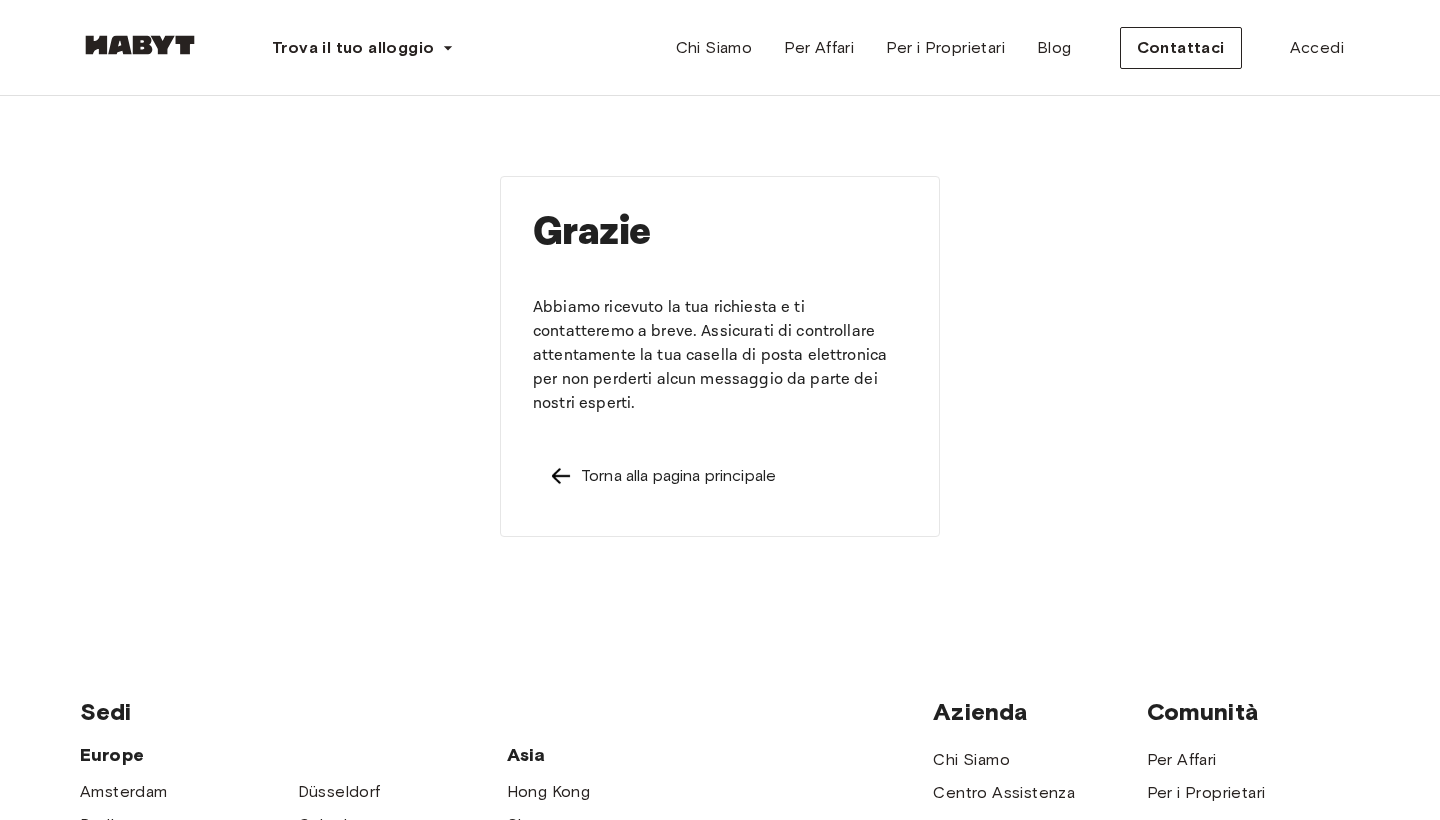 scroll, scrollTop: -17, scrollLeft: 0, axis: vertical 